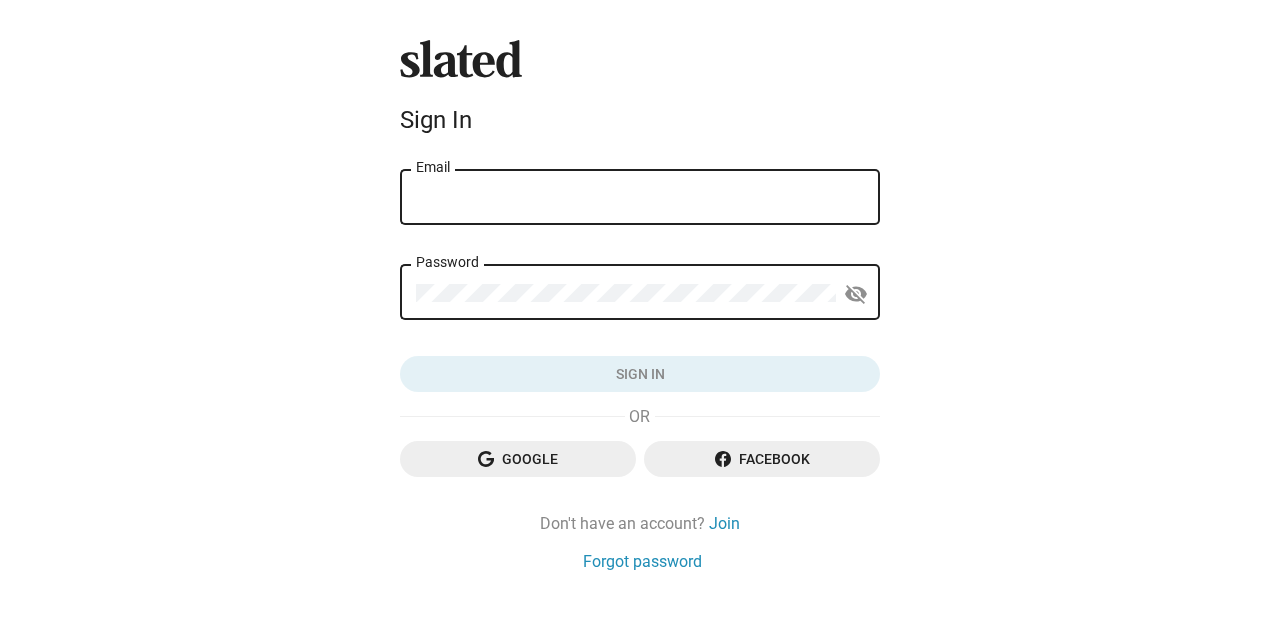 scroll, scrollTop: 0, scrollLeft: 0, axis: both 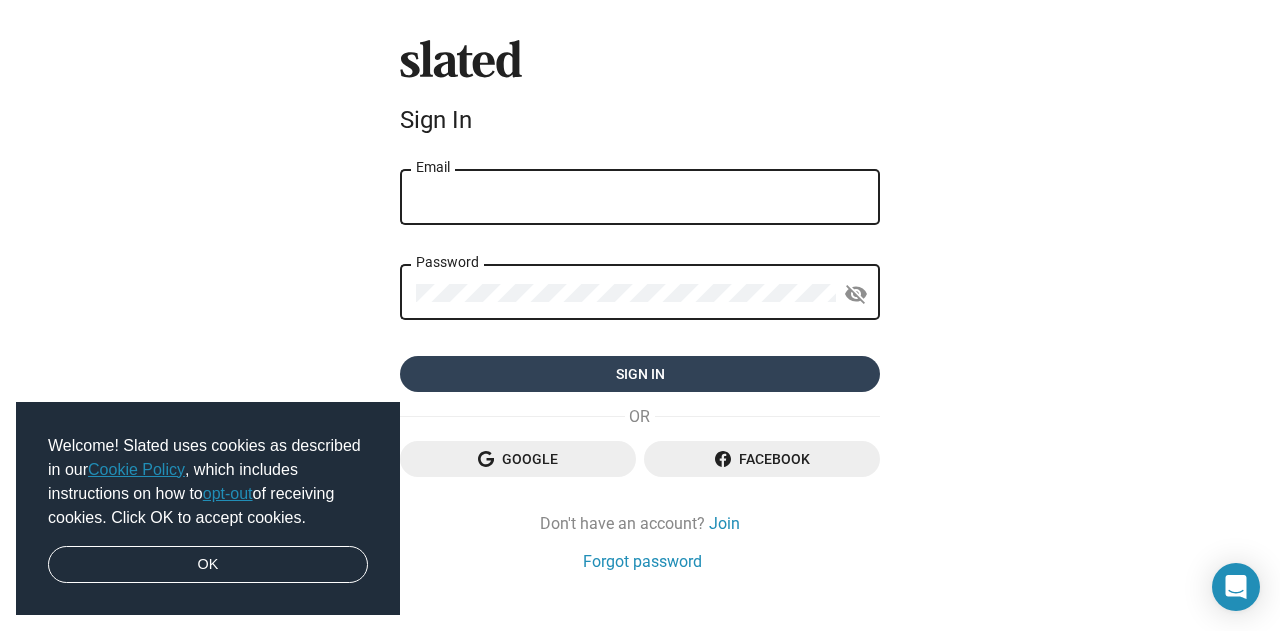 type on "[EMAIL]" 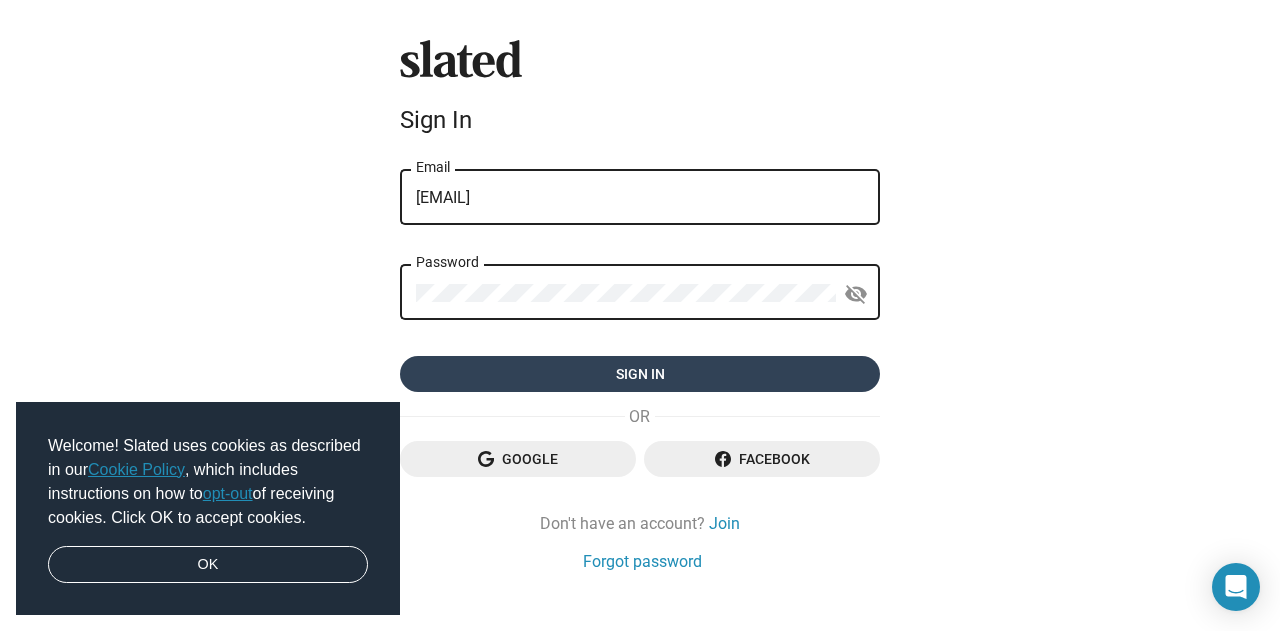 click on "Sign in" 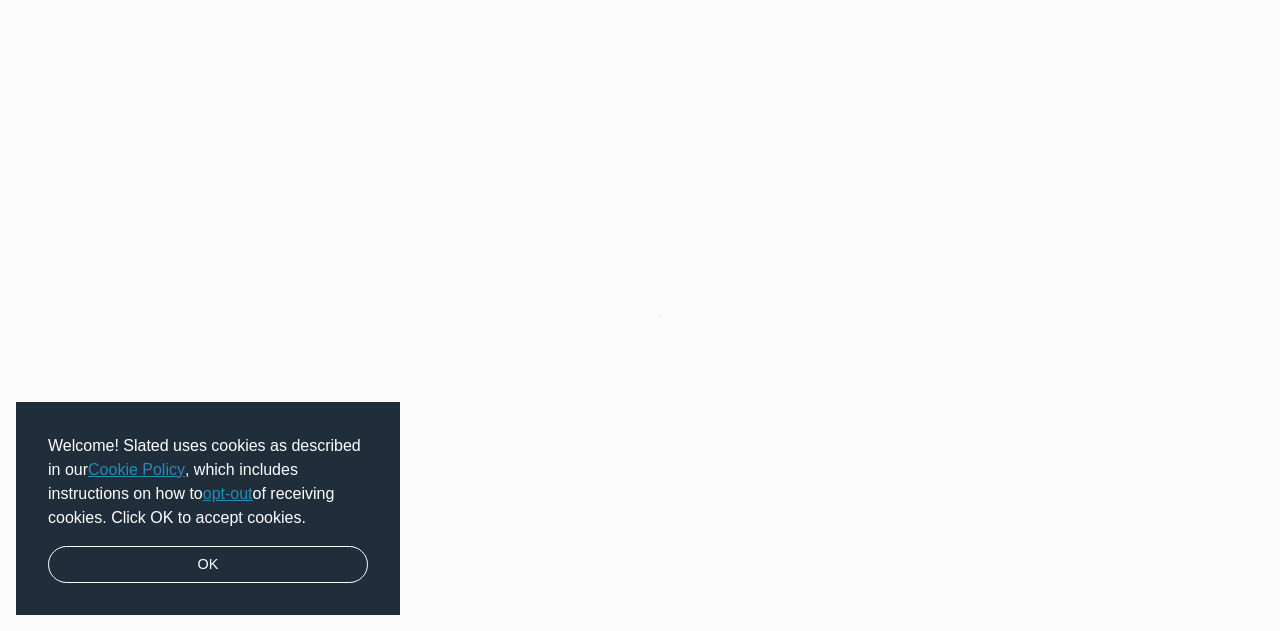 scroll, scrollTop: 0, scrollLeft: 0, axis: both 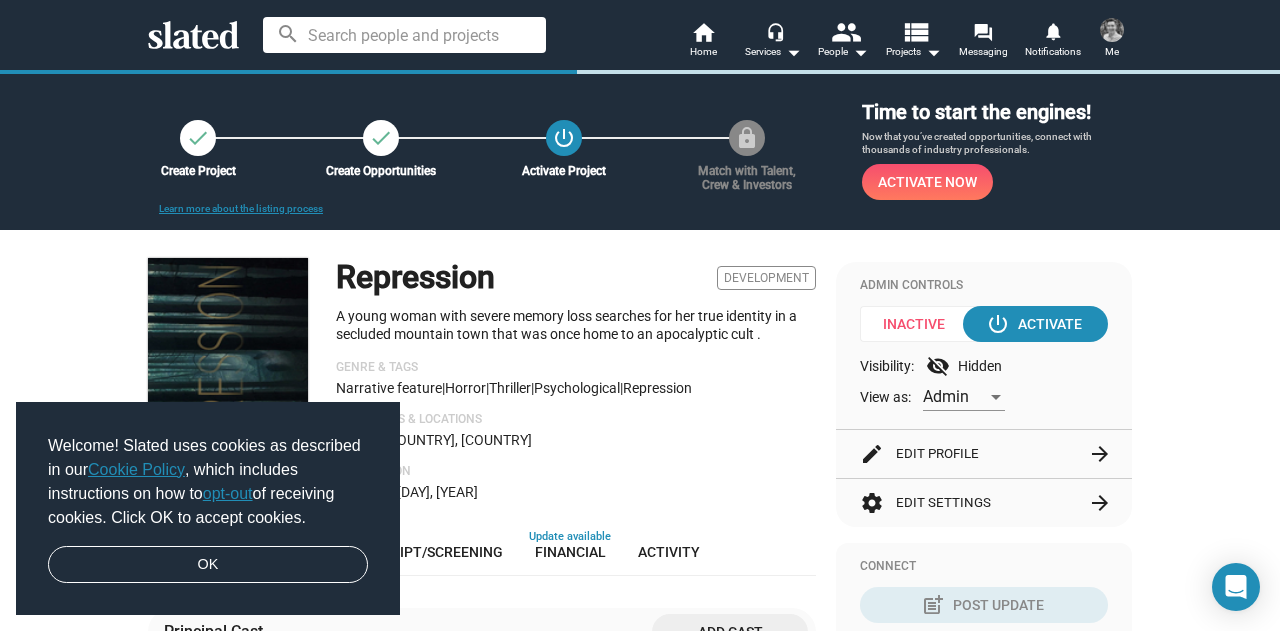 click on "Production" 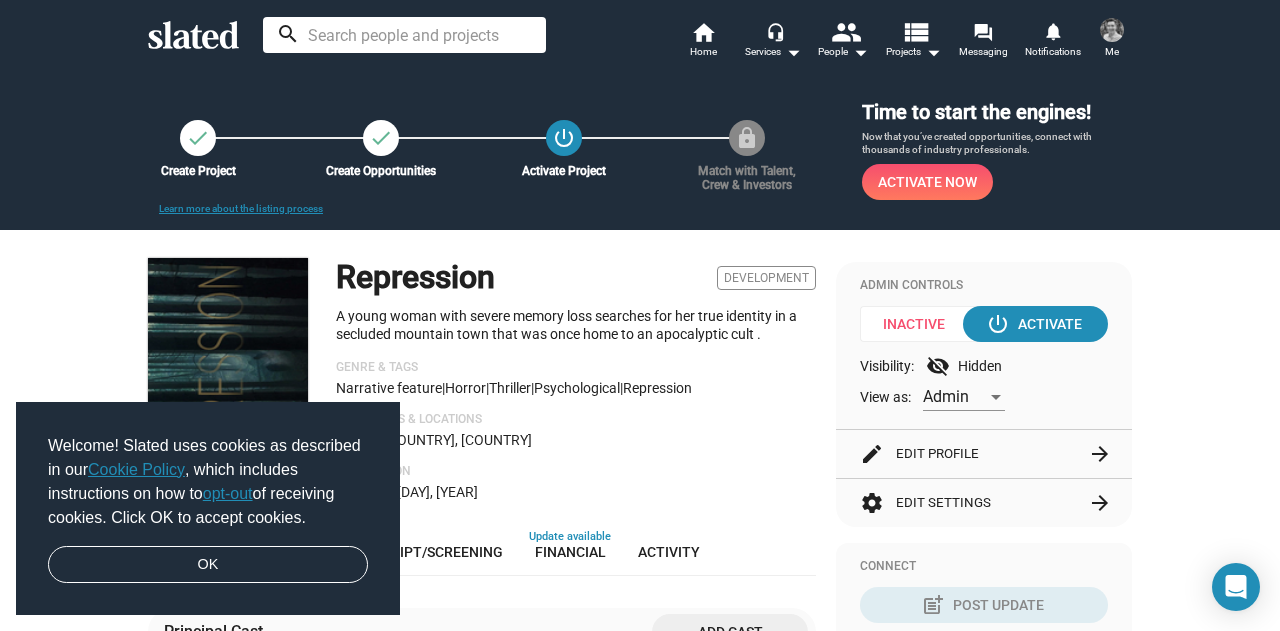 click at bounding box center [404, 35] 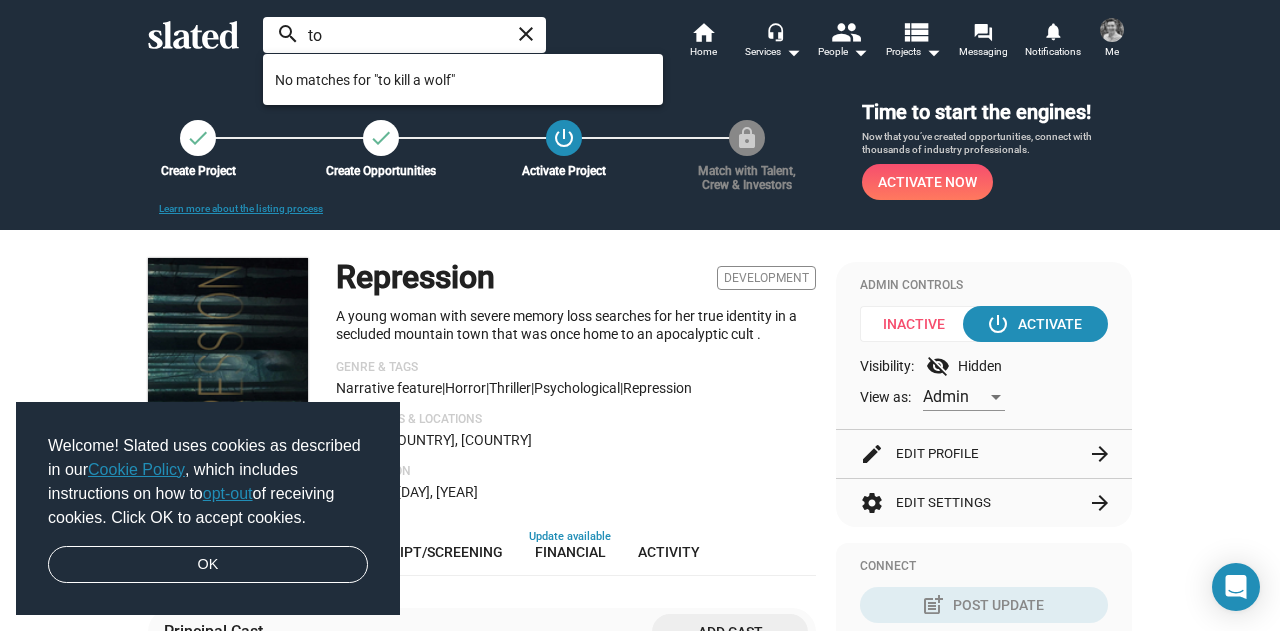type on "t" 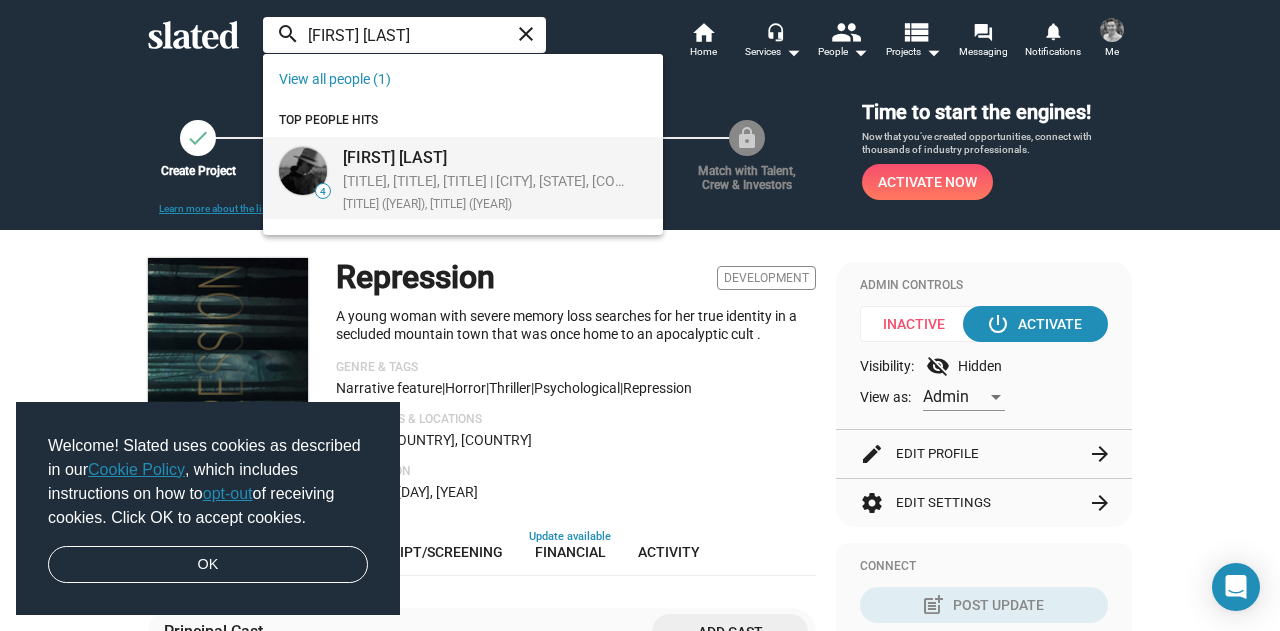 type on "kelsey taylor" 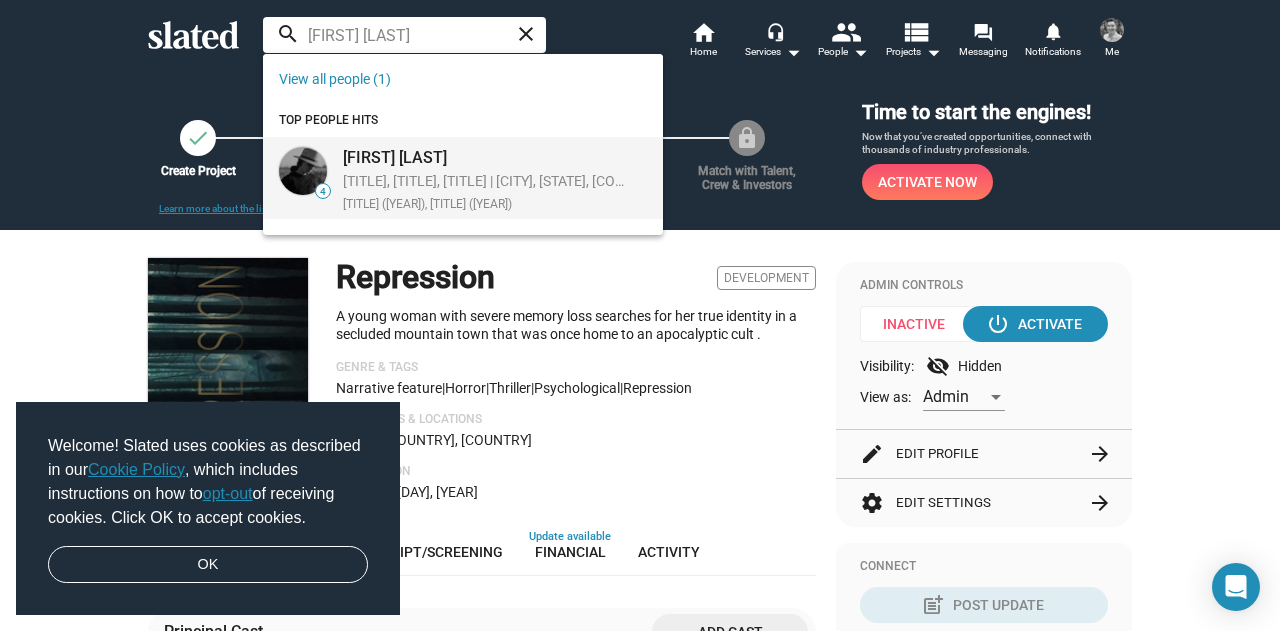 click on "Kelsey Taylor" at bounding box center [483, 157] 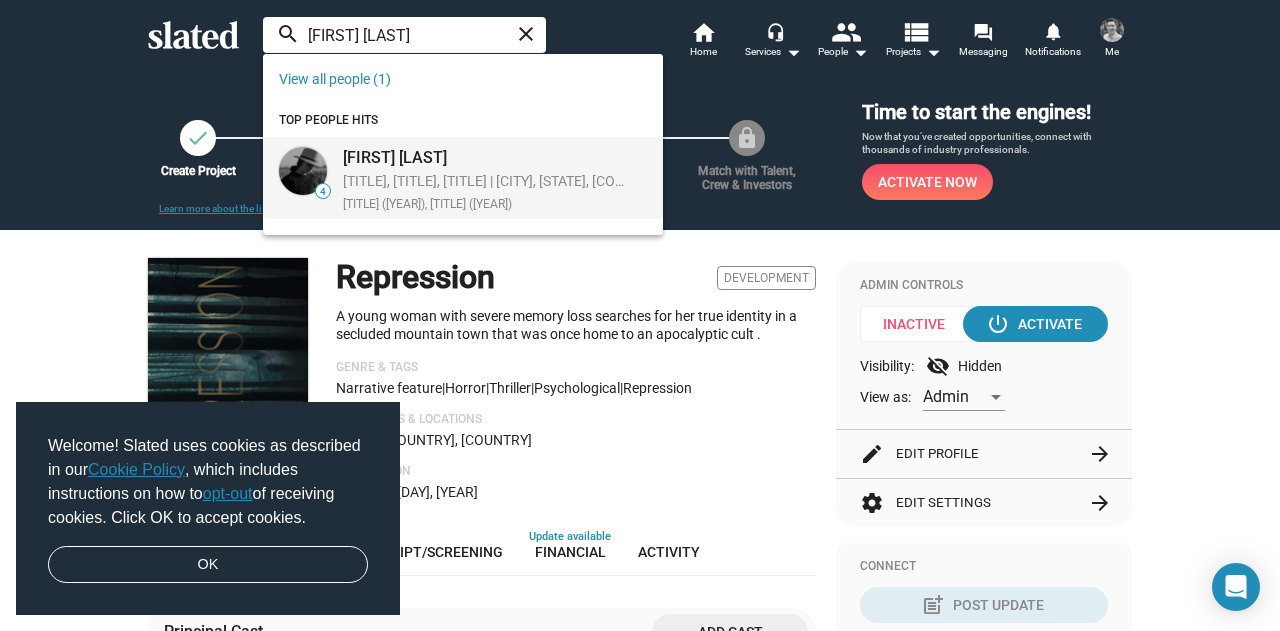 type 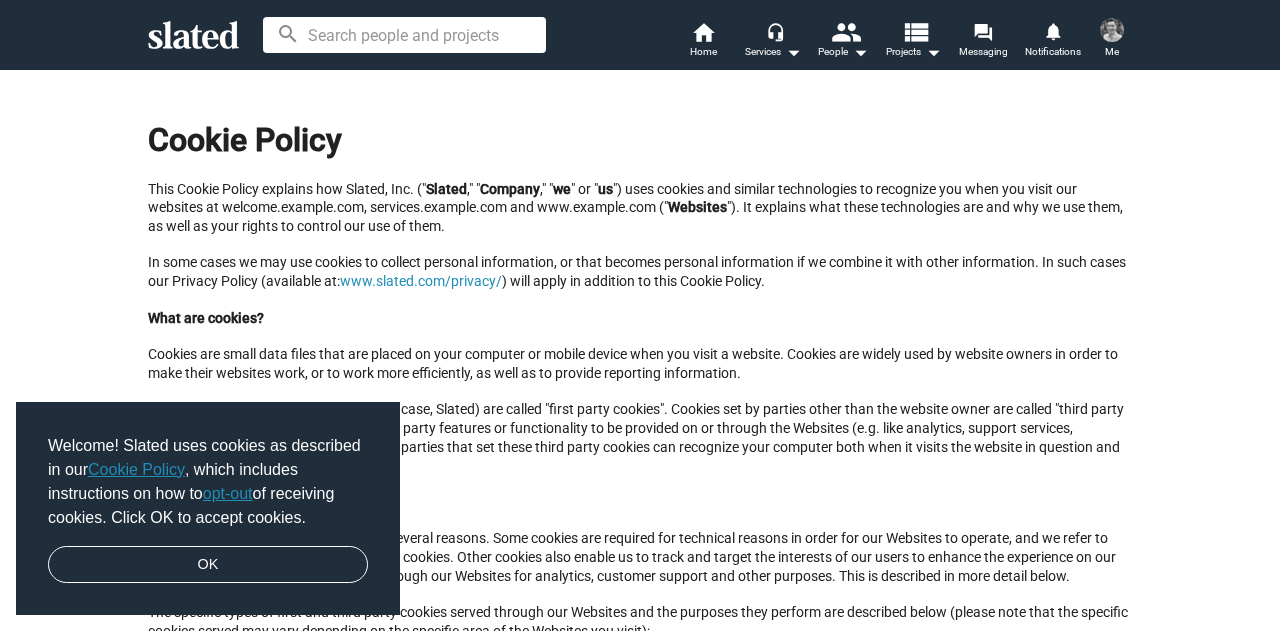 scroll, scrollTop: 0, scrollLeft: 0, axis: both 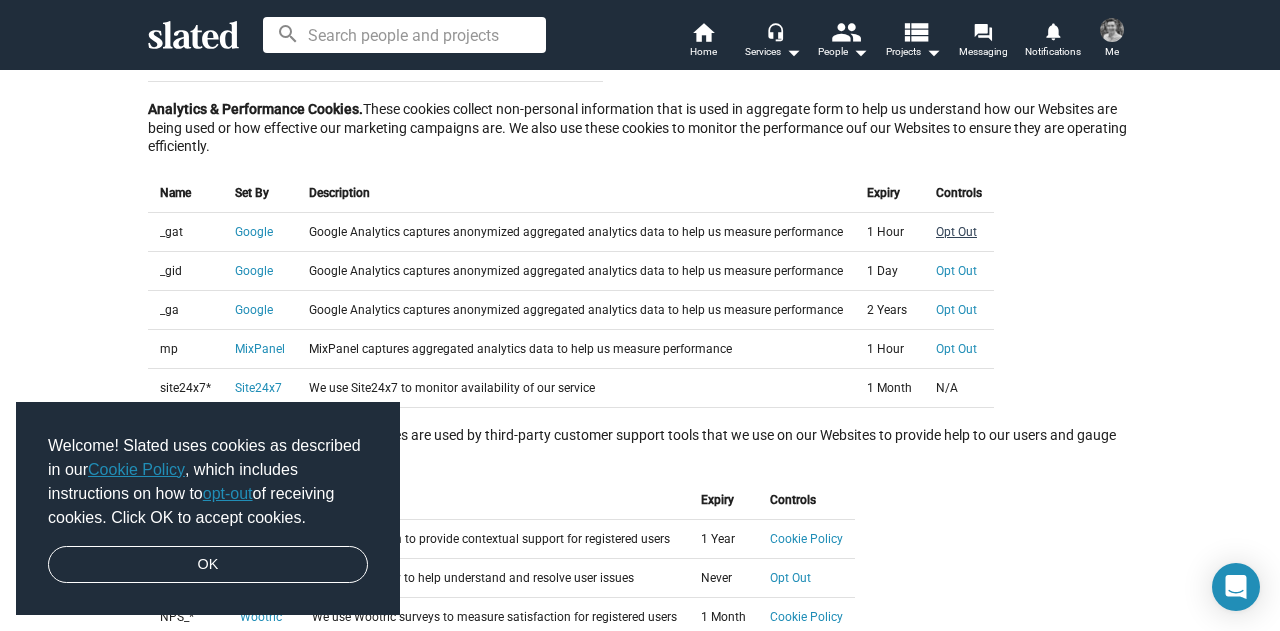 click on "Opt Out" 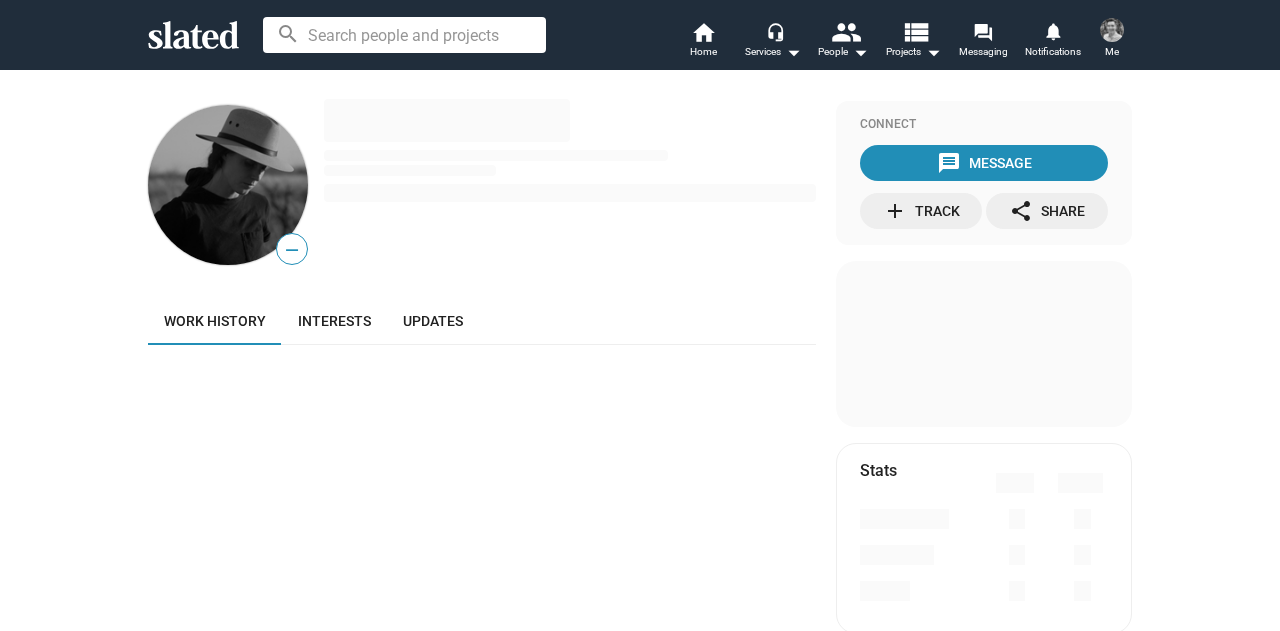 scroll, scrollTop: 0, scrollLeft: 0, axis: both 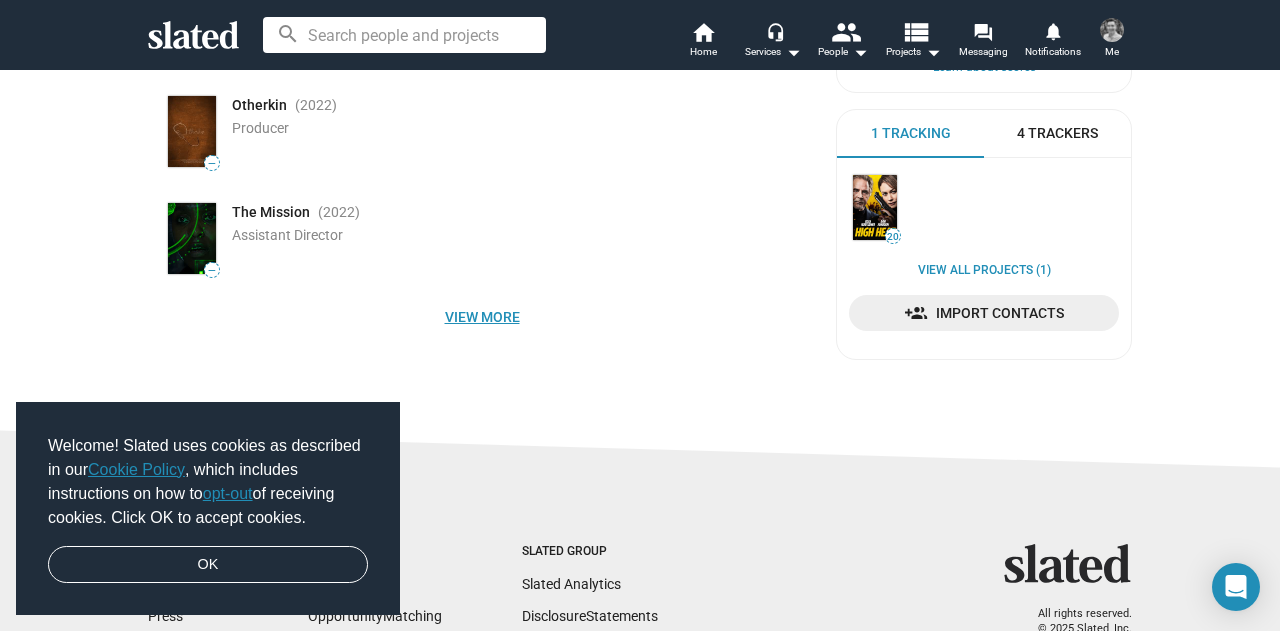 click on "View more" 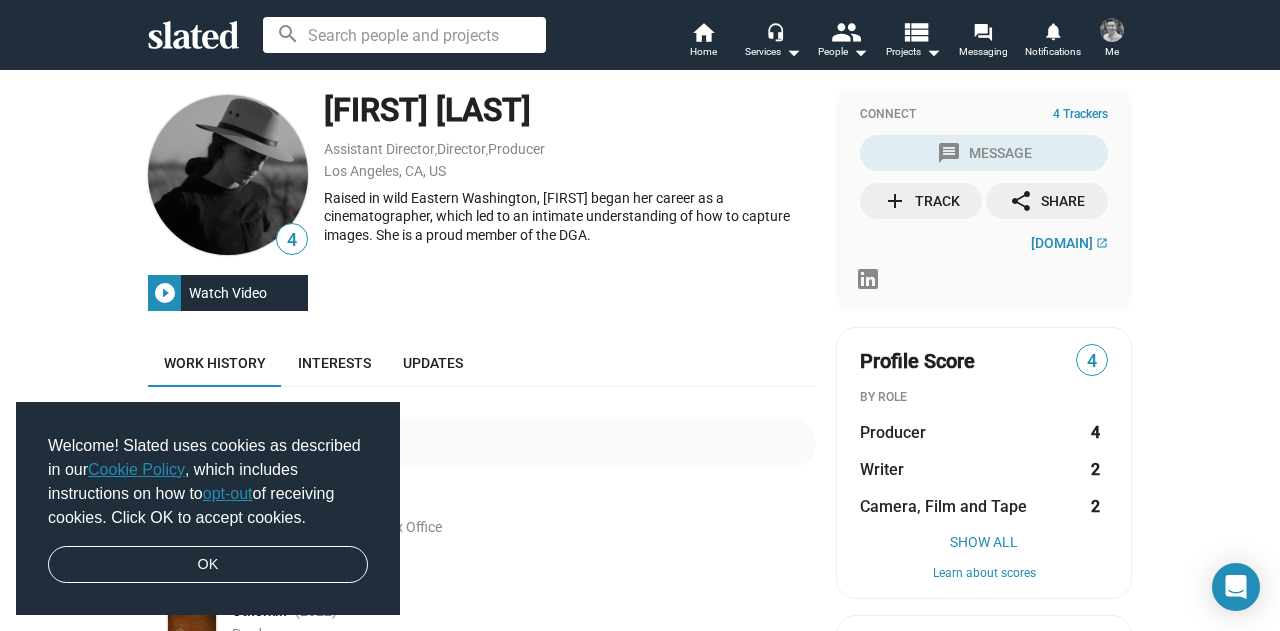scroll, scrollTop: 0, scrollLeft: 0, axis: both 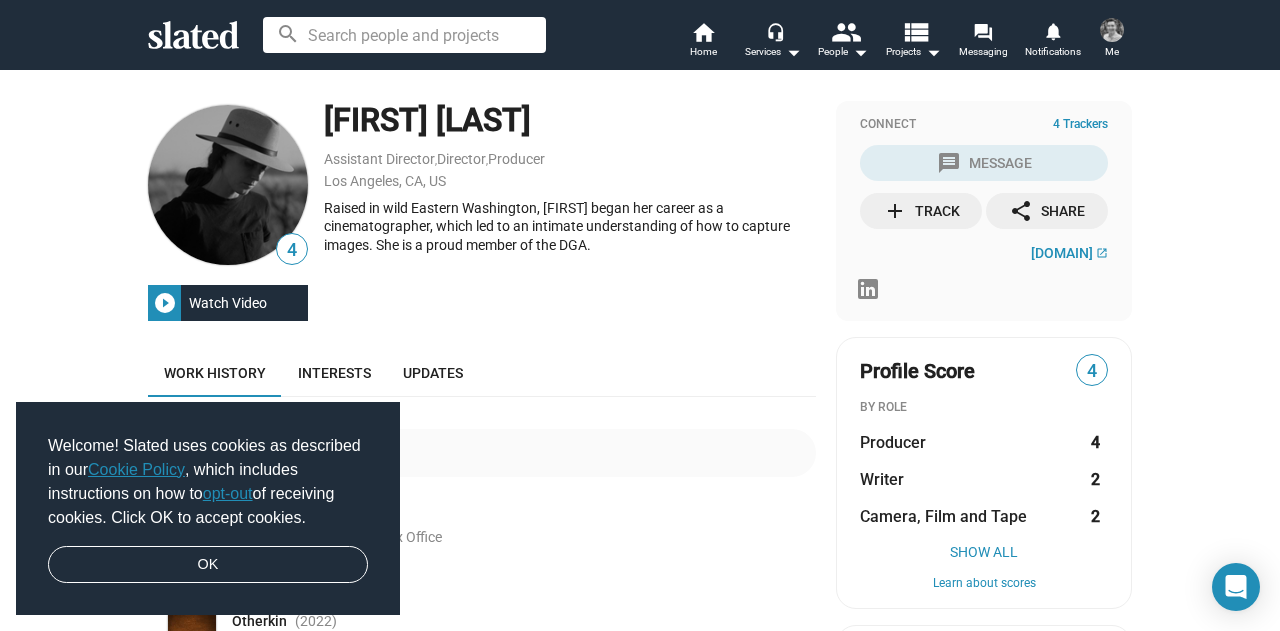 click at bounding box center (1112, 30) 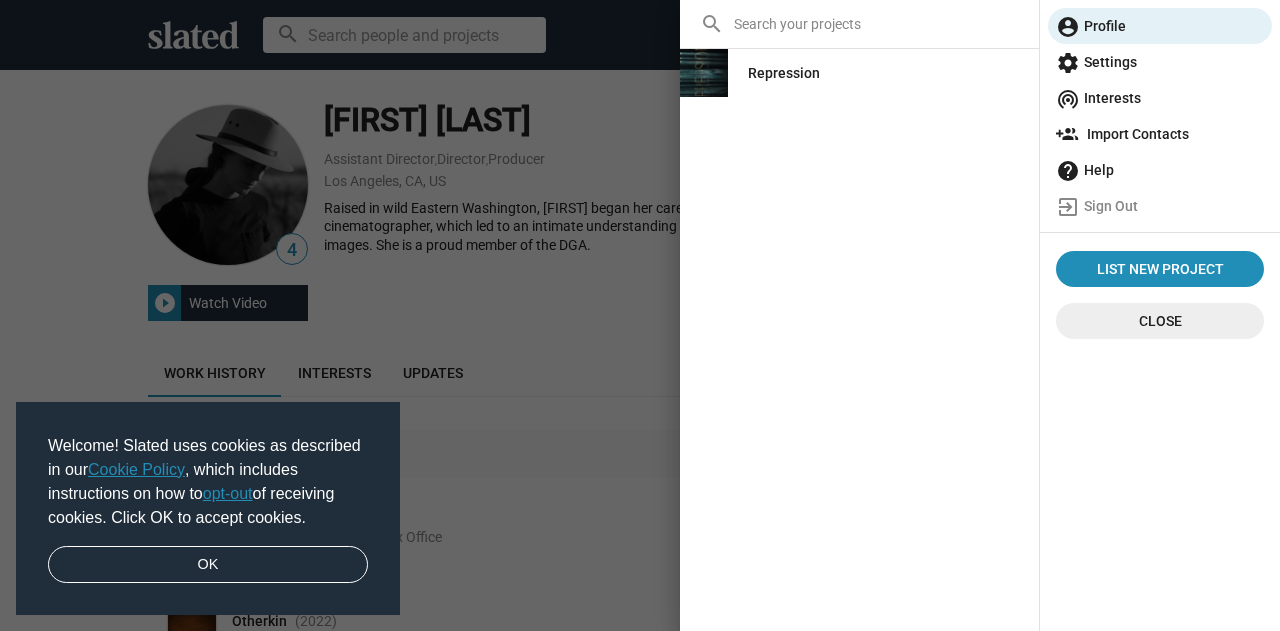 click 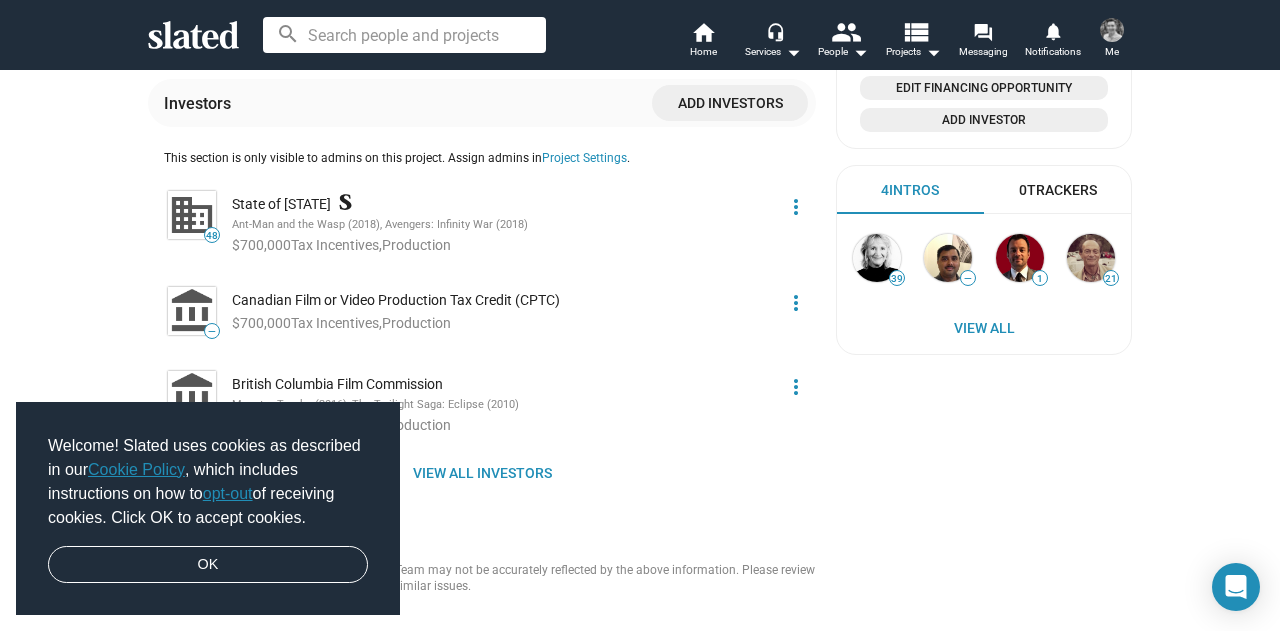 scroll, scrollTop: 1679, scrollLeft: 0, axis: vertical 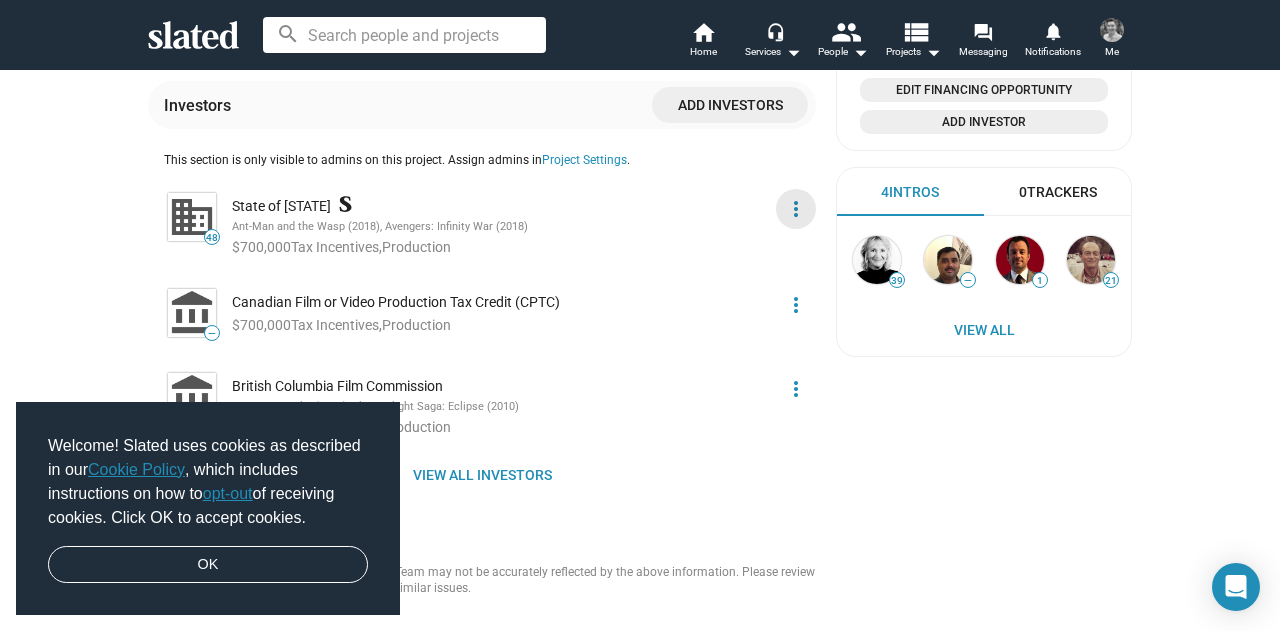 click on "more_vert" 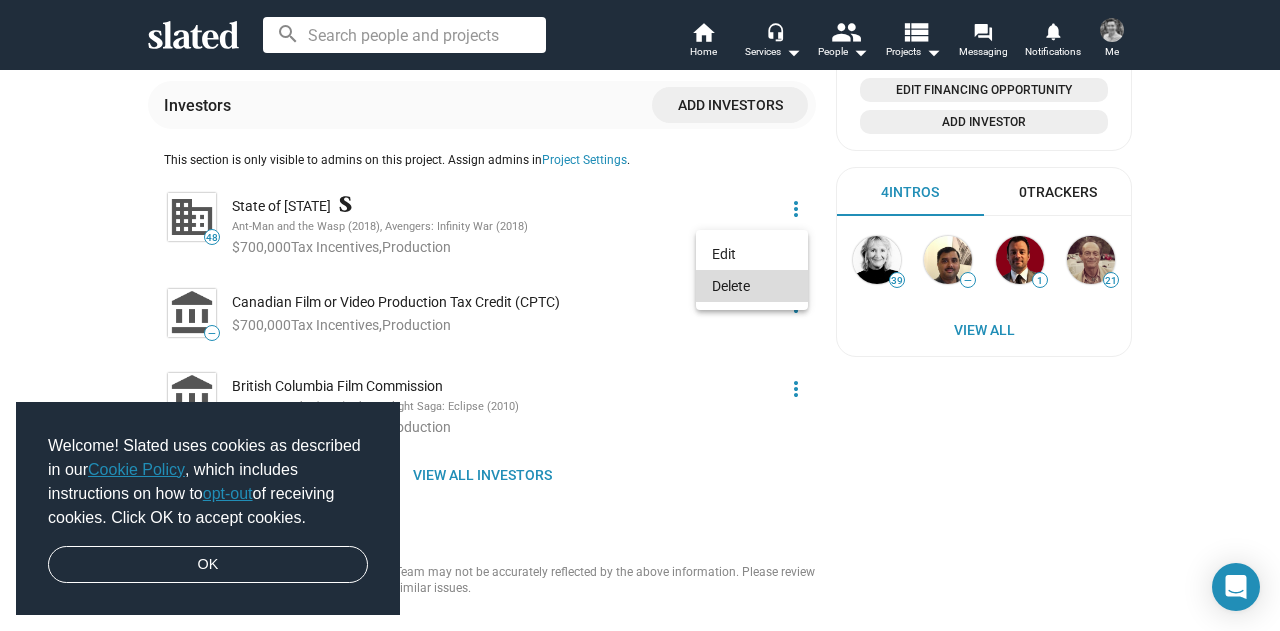 click on "Delete" at bounding box center [752, 286] 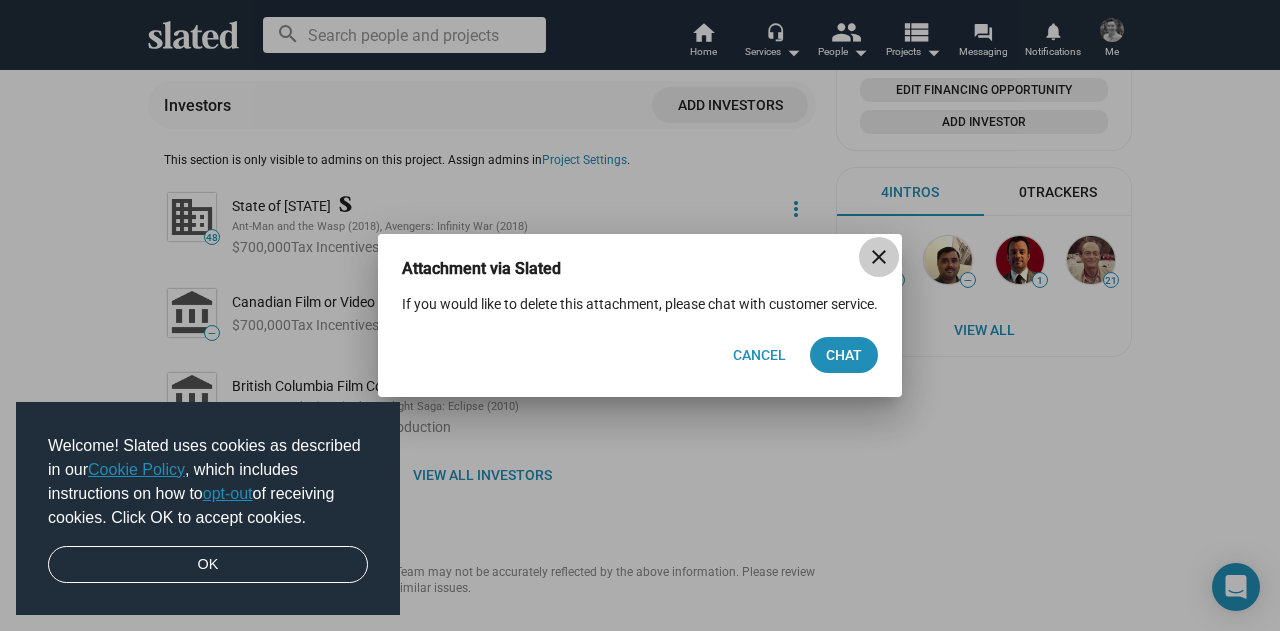 click on "close" at bounding box center (879, 257) 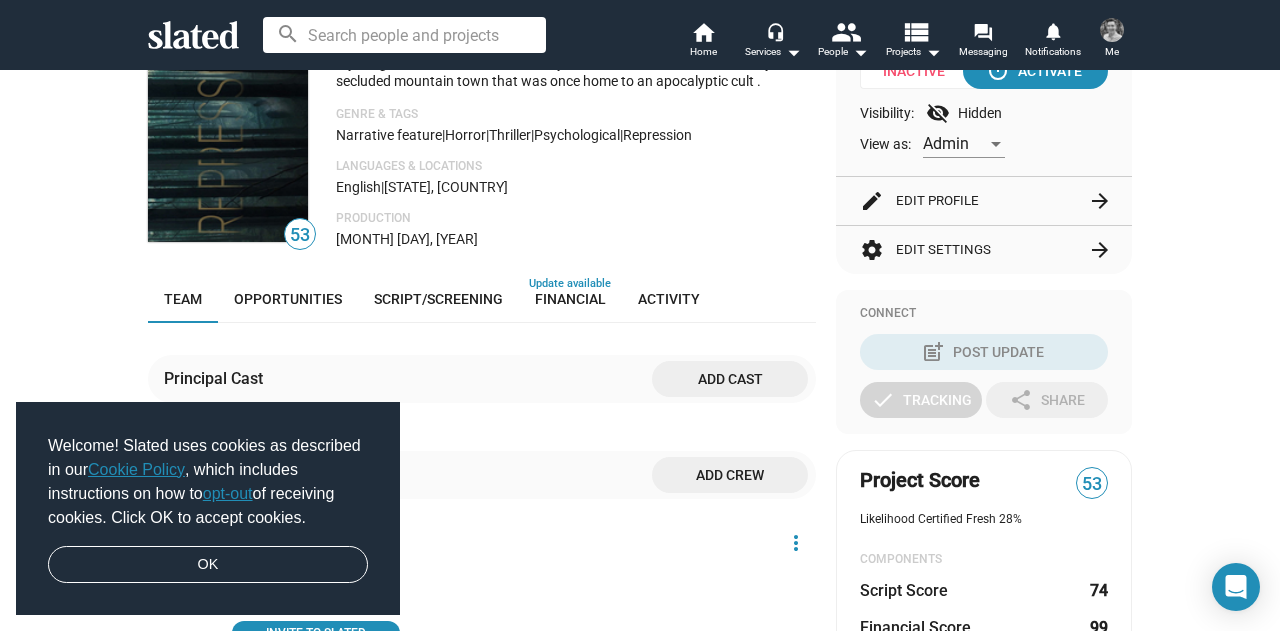 scroll, scrollTop: 0, scrollLeft: 0, axis: both 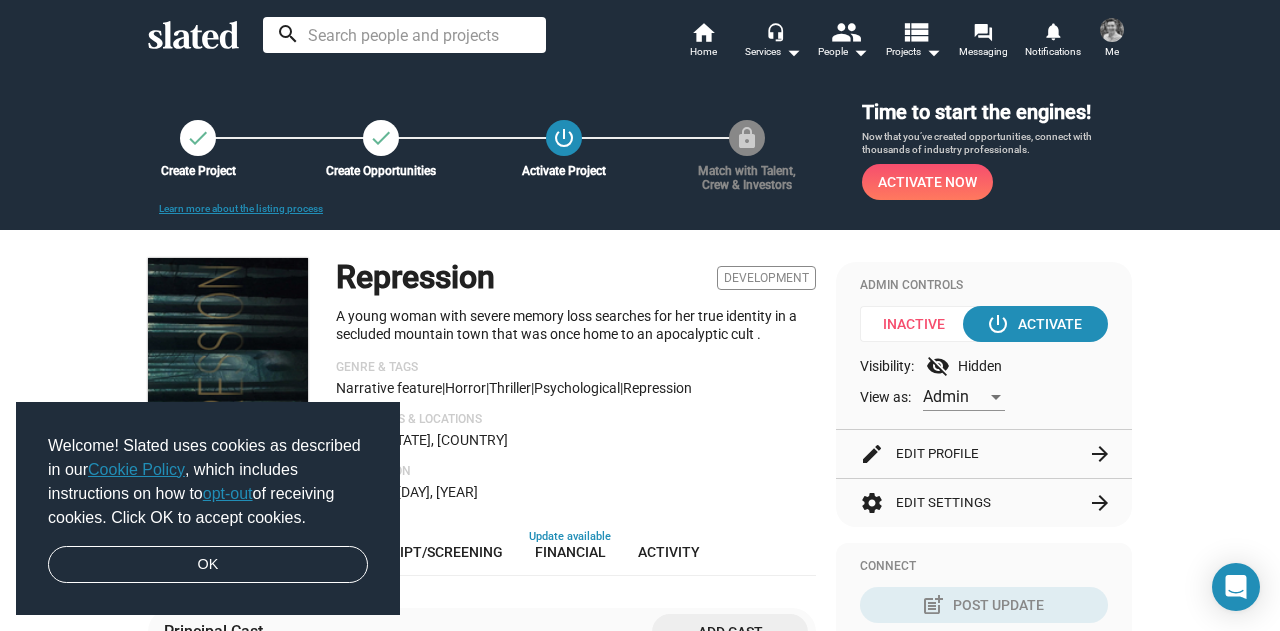 click at bounding box center [404, 35] 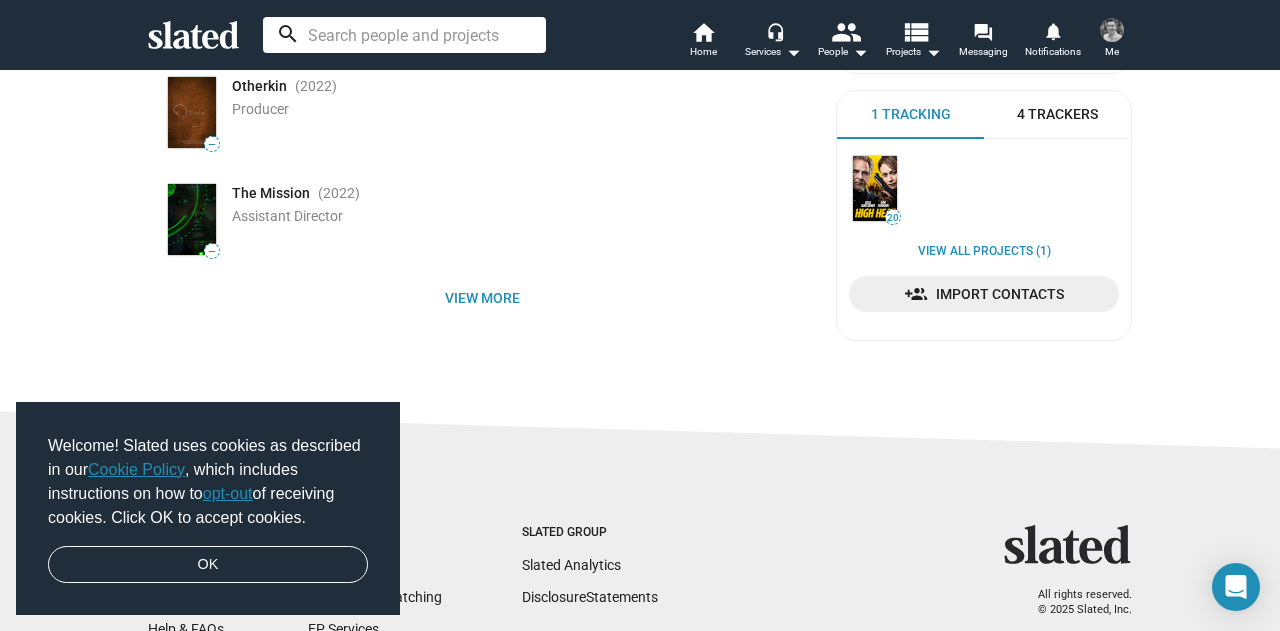 scroll, scrollTop: 541, scrollLeft: 0, axis: vertical 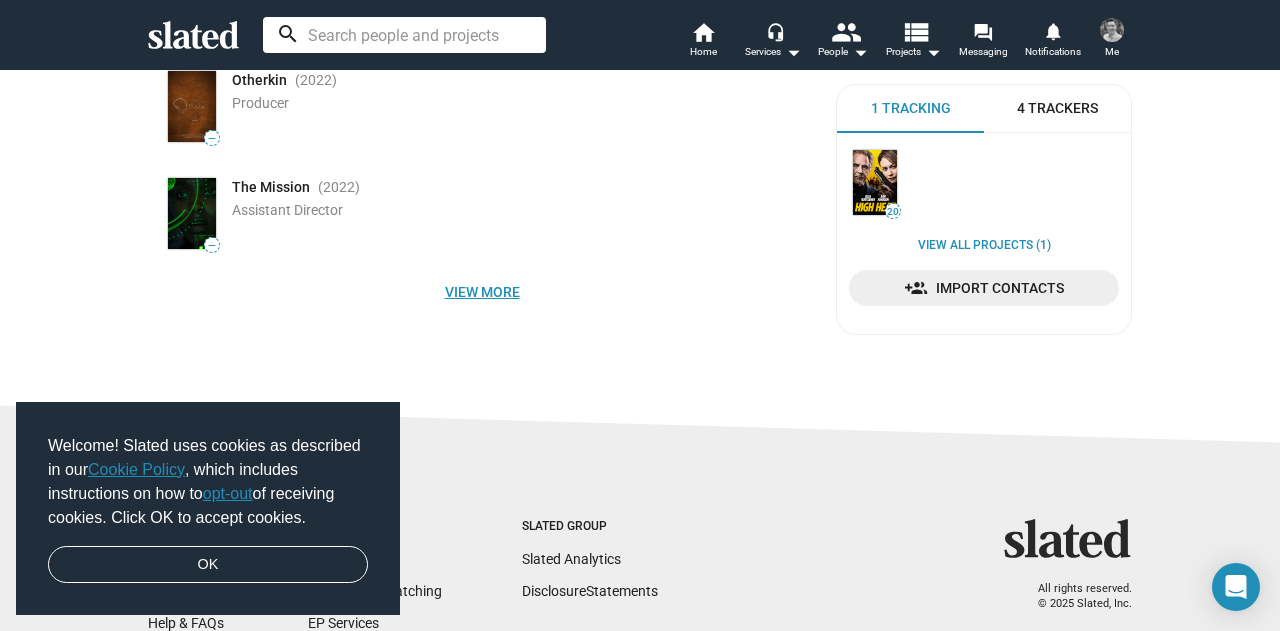 click on "View more" 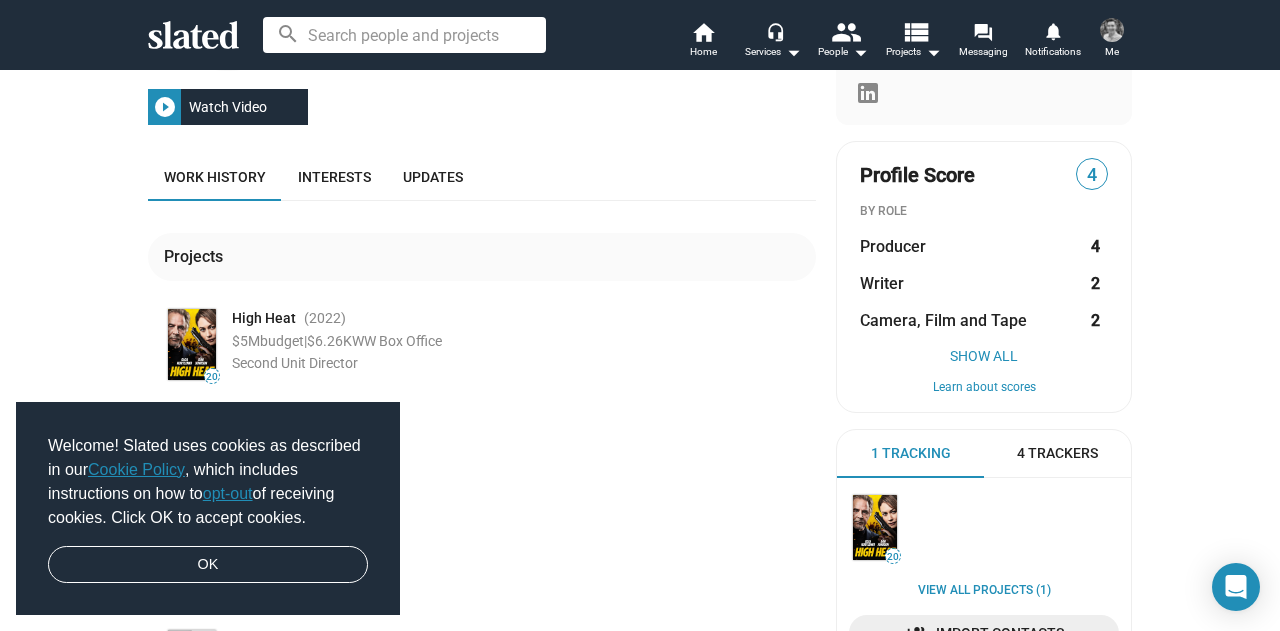 scroll, scrollTop: 0, scrollLeft: 0, axis: both 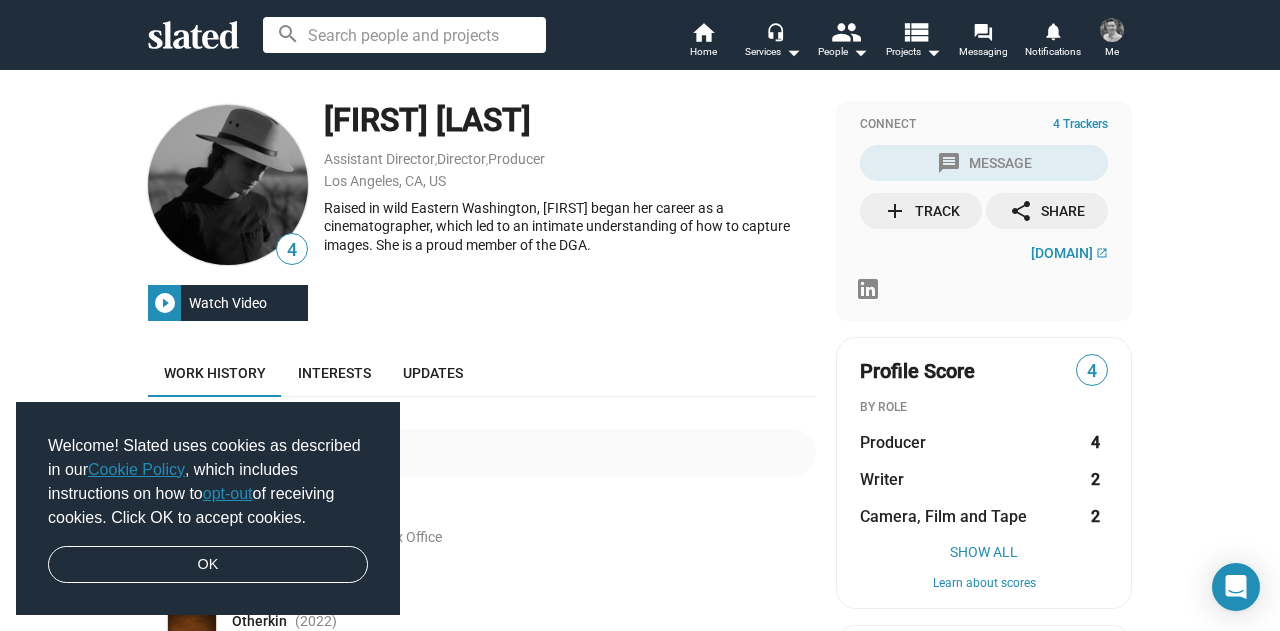 click 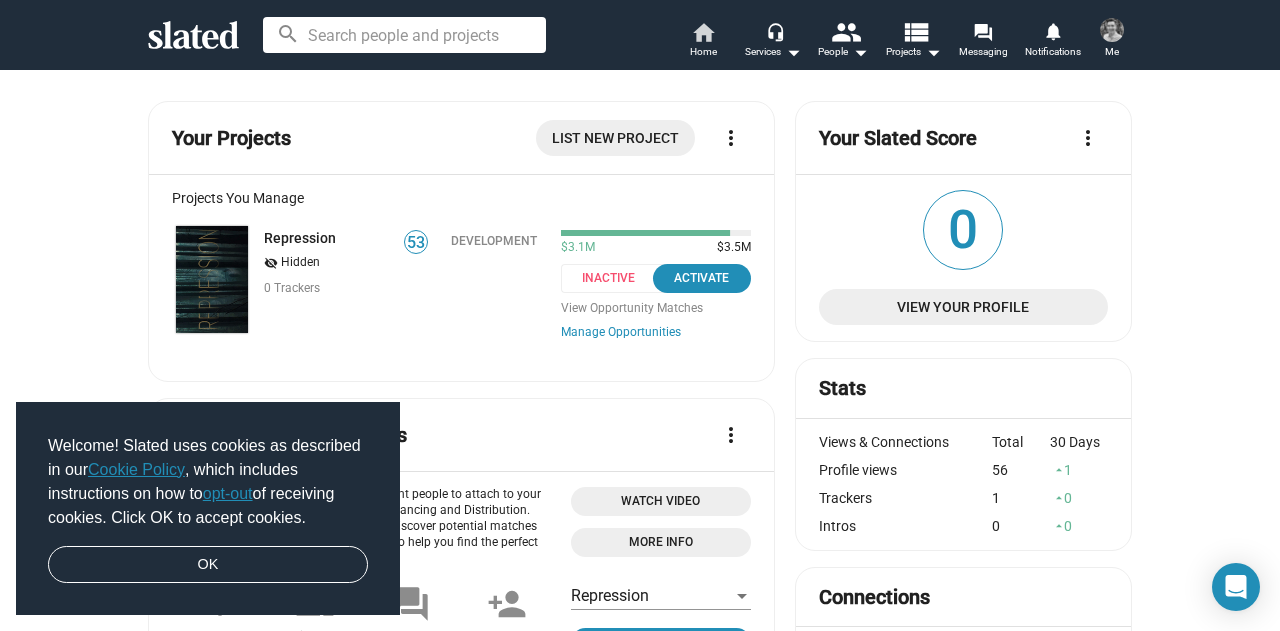 click on "home" at bounding box center (703, 32) 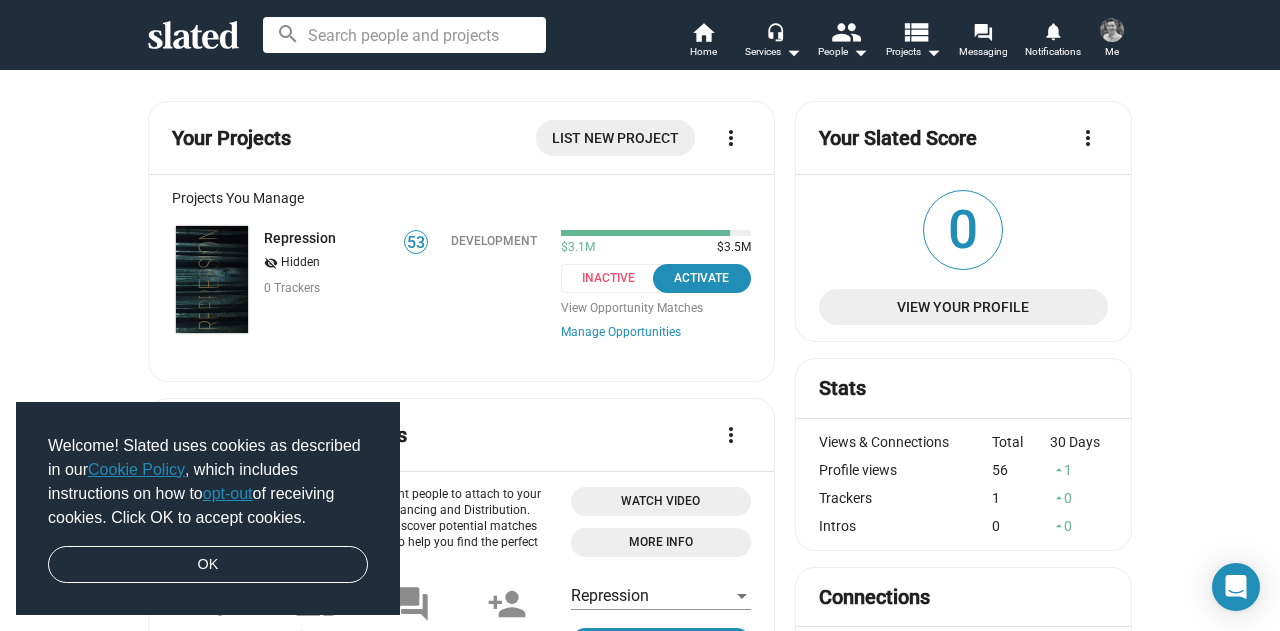 click at bounding box center [404, 35] 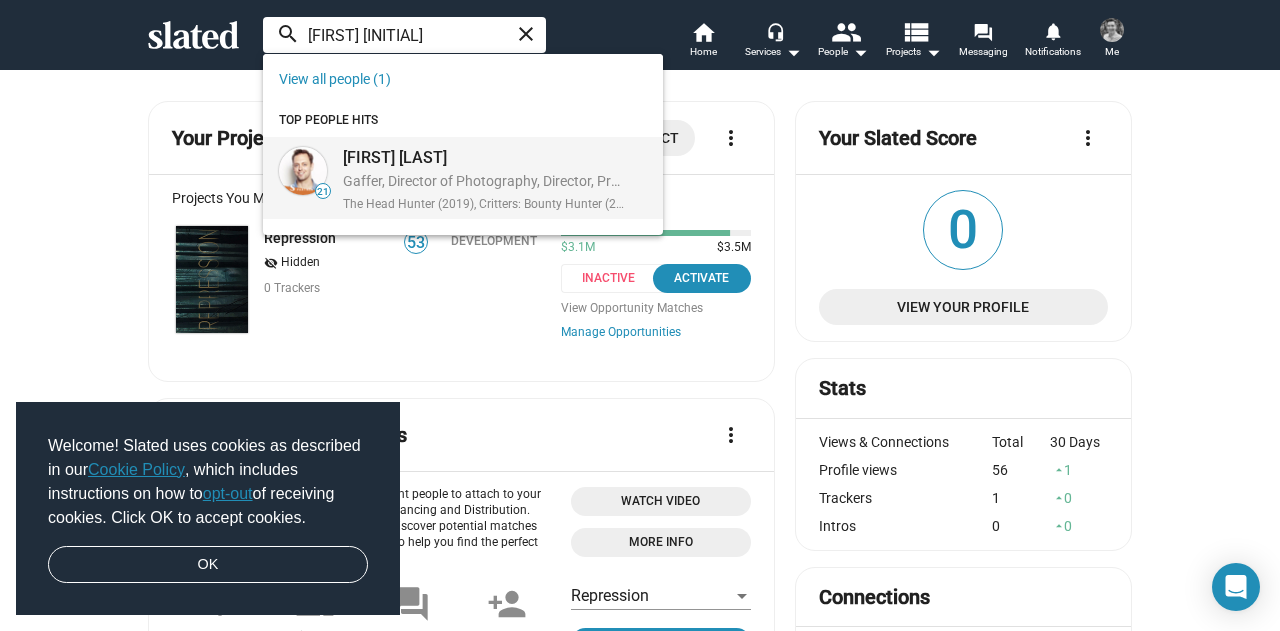 type on "ricky fo" 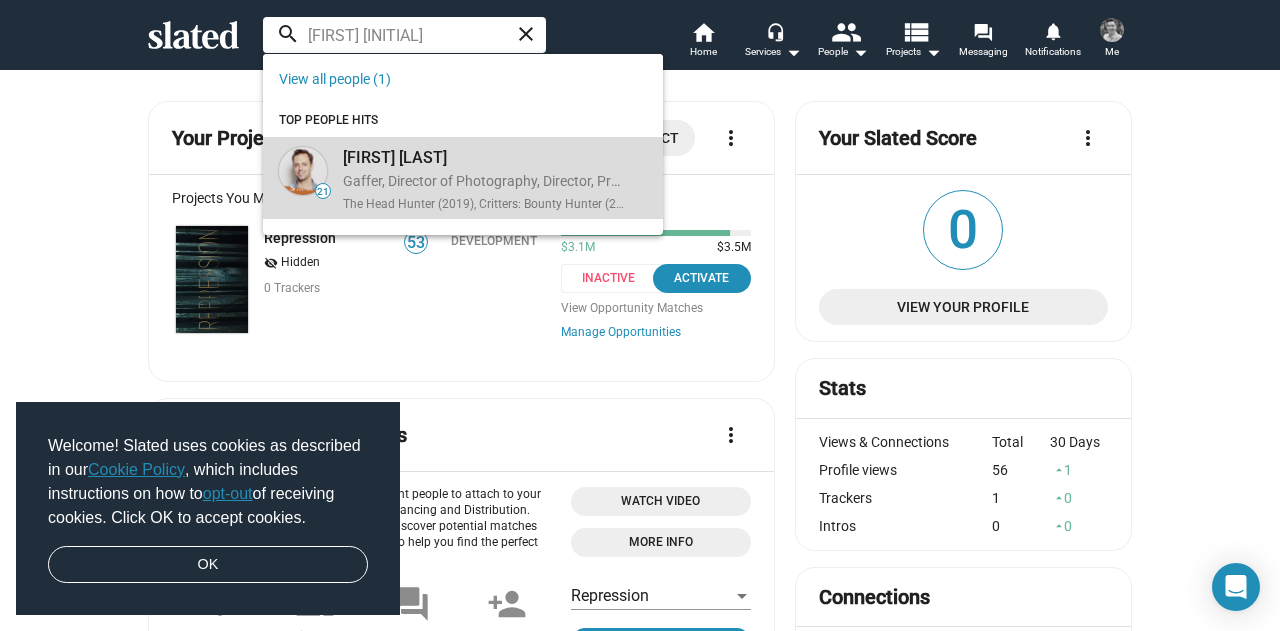 click on "Ricky Fosheim Gaffer, Director of Photography, Director, Producer | Los Angeles, CA, US, Mammoth Lakes, CA, US The Head Hunter (2019), Critters: Bounty Hunter (2014)" at bounding box center [481, 178] 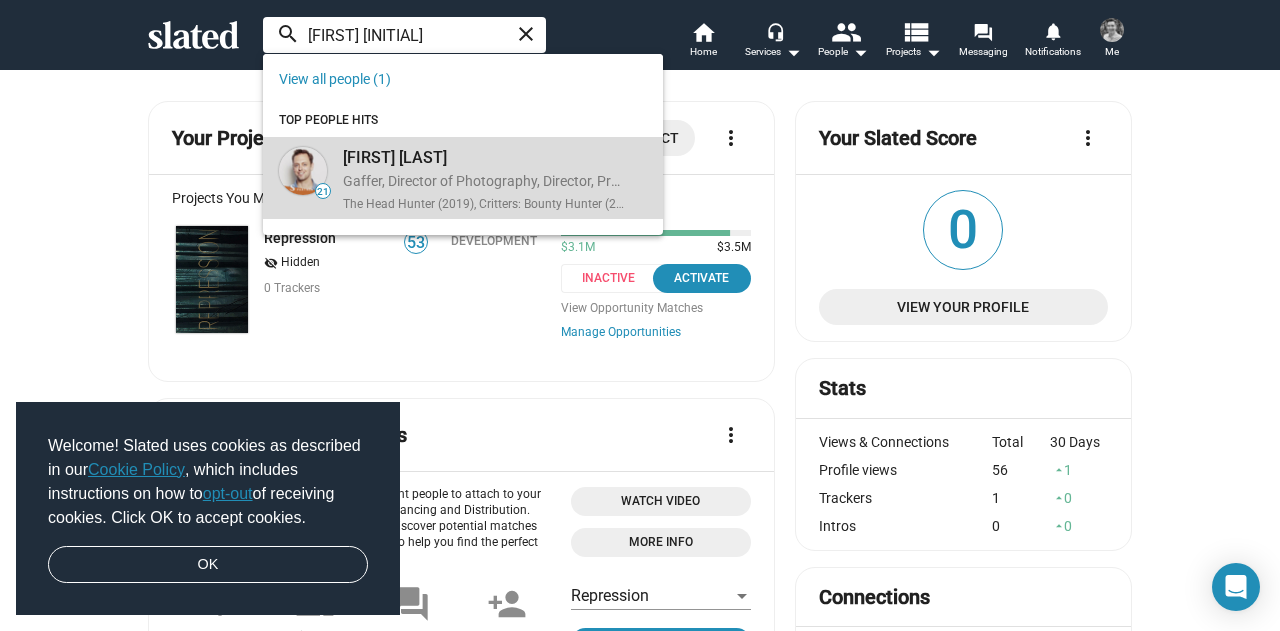 type 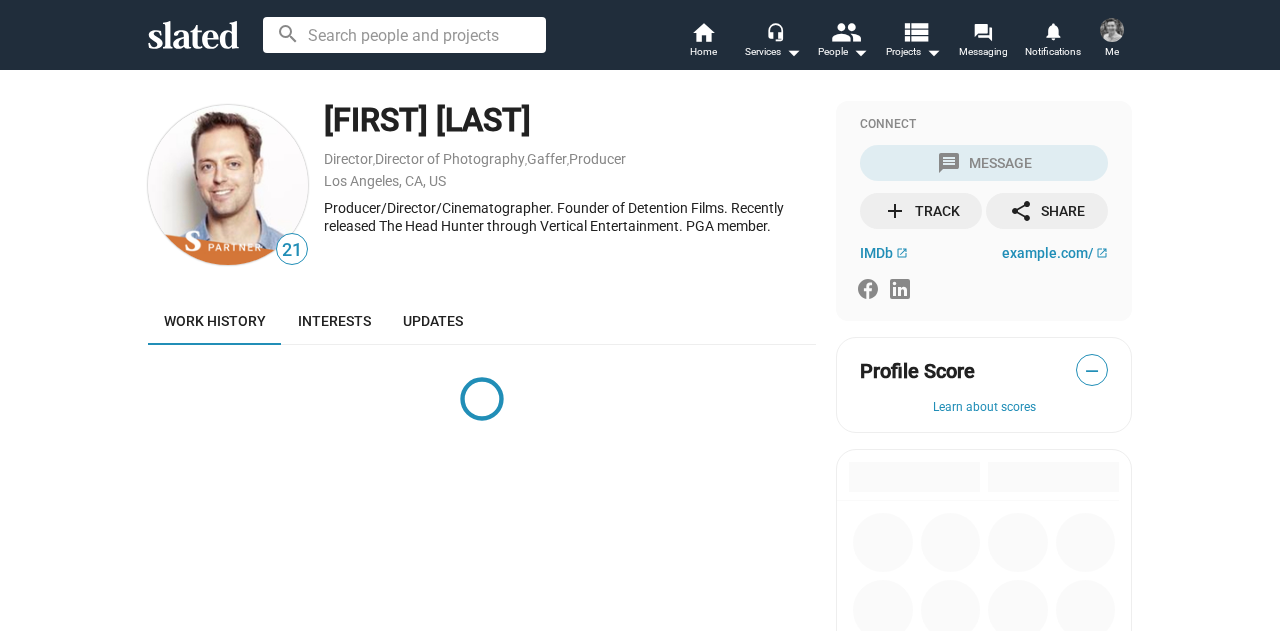 scroll, scrollTop: 0, scrollLeft: 0, axis: both 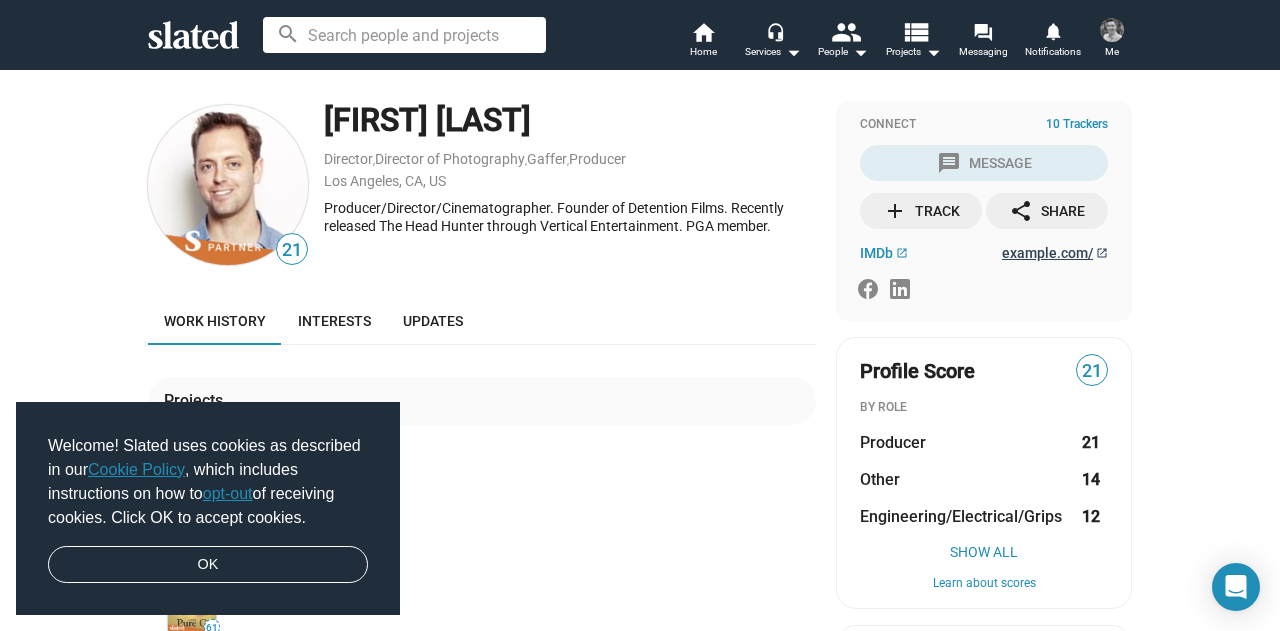 click on "detentionfilms.com/" 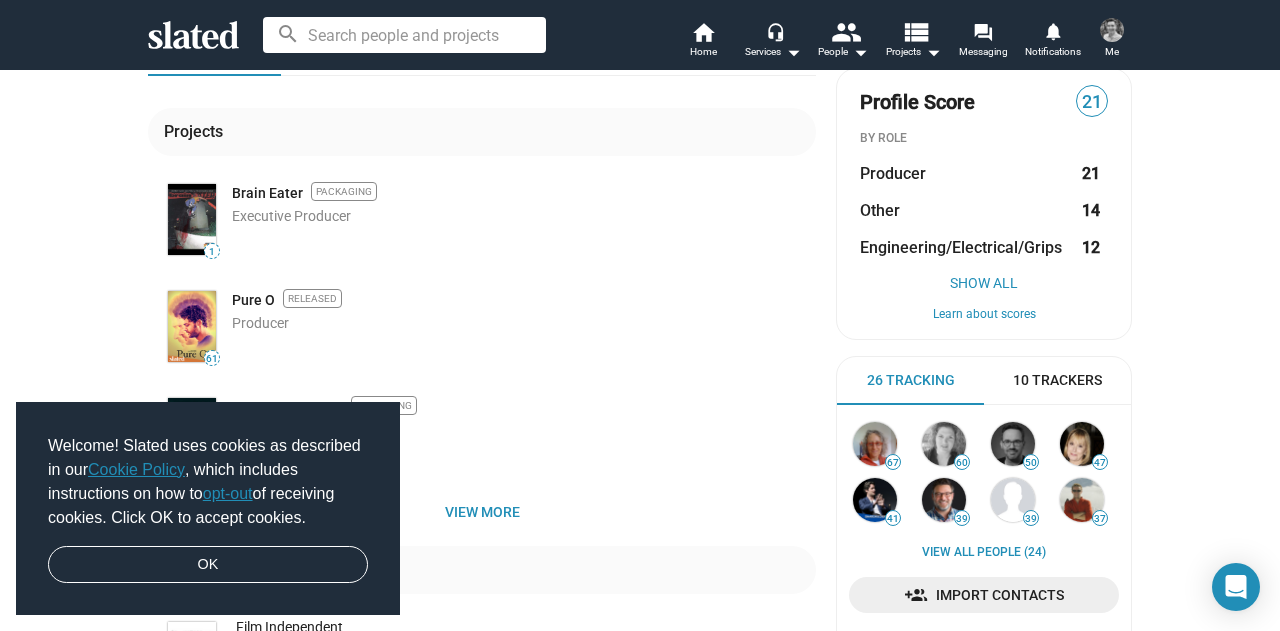 scroll, scrollTop: 0, scrollLeft: 0, axis: both 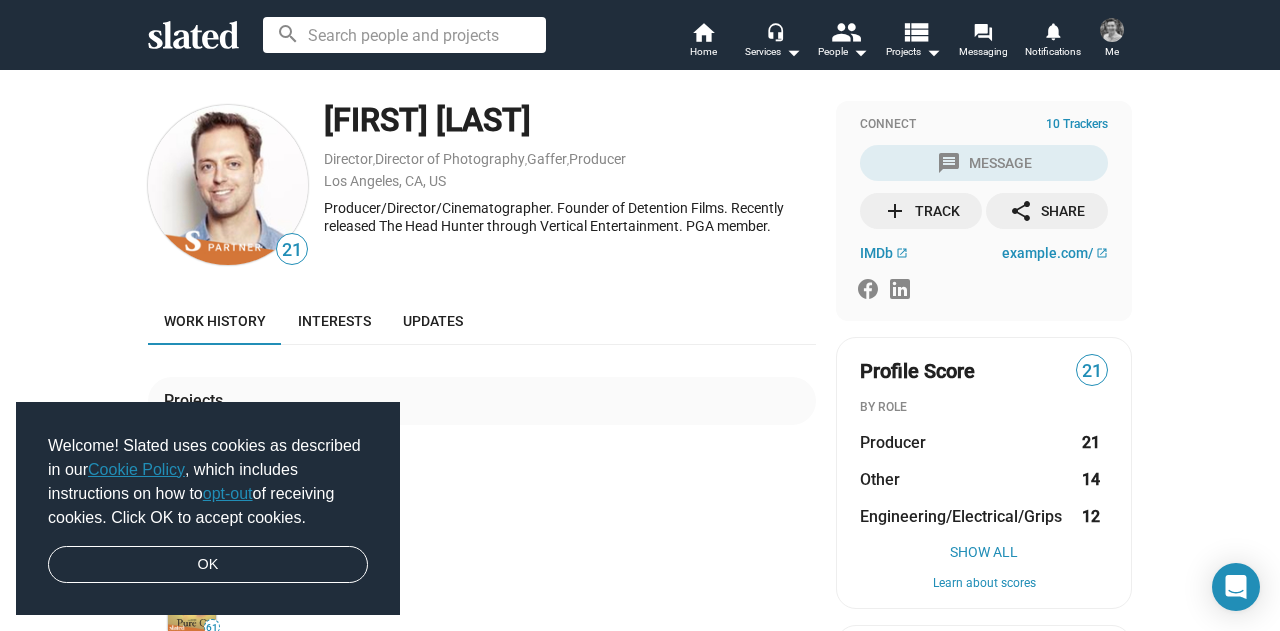 click at bounding box center (1112, 30) 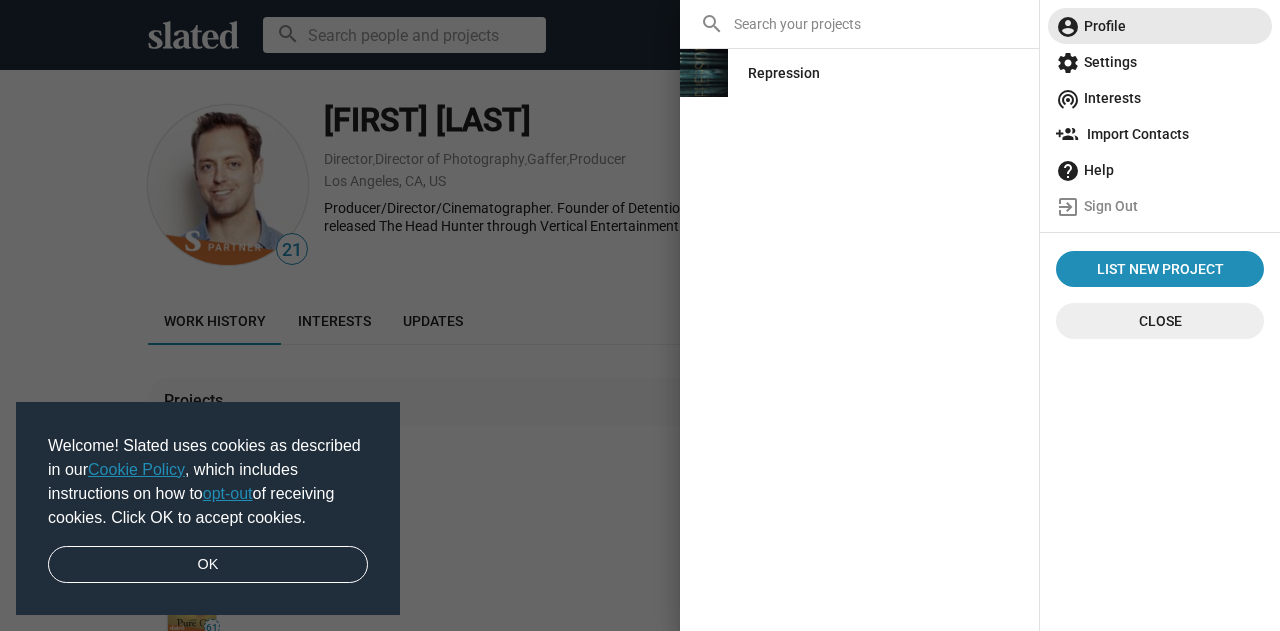 click on "account_circle  Profile" 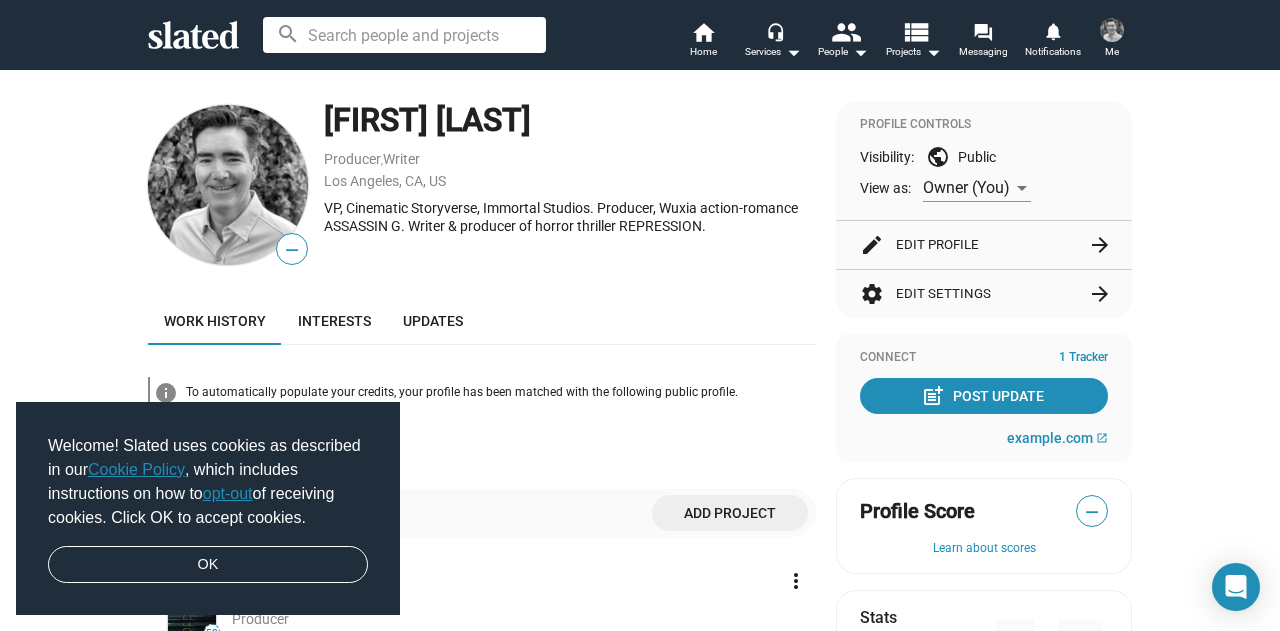 click on "—" 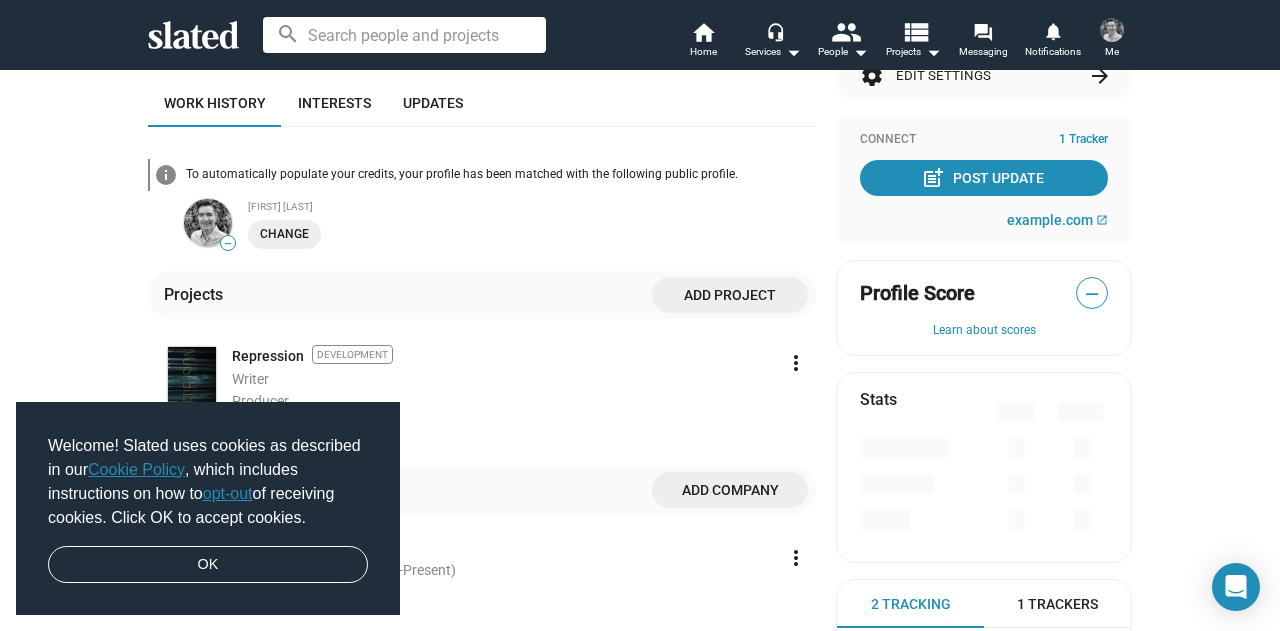 scroll, scrollTop: 227, scrollLeft: 0, axis: vertical 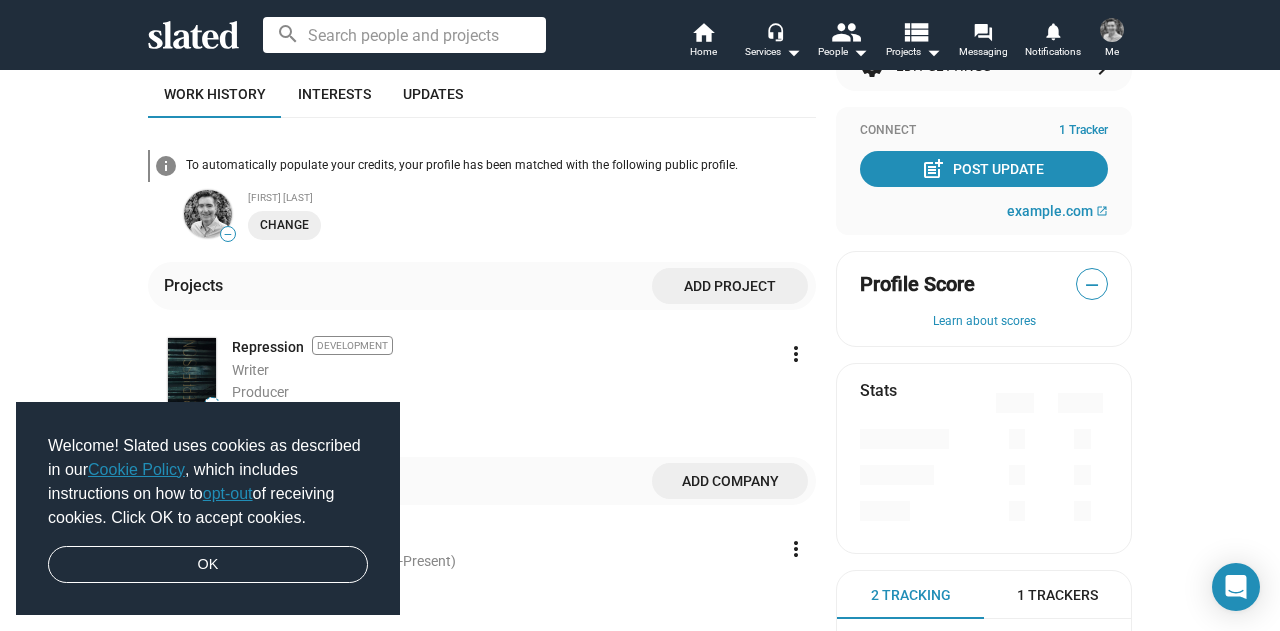 click on "Change" 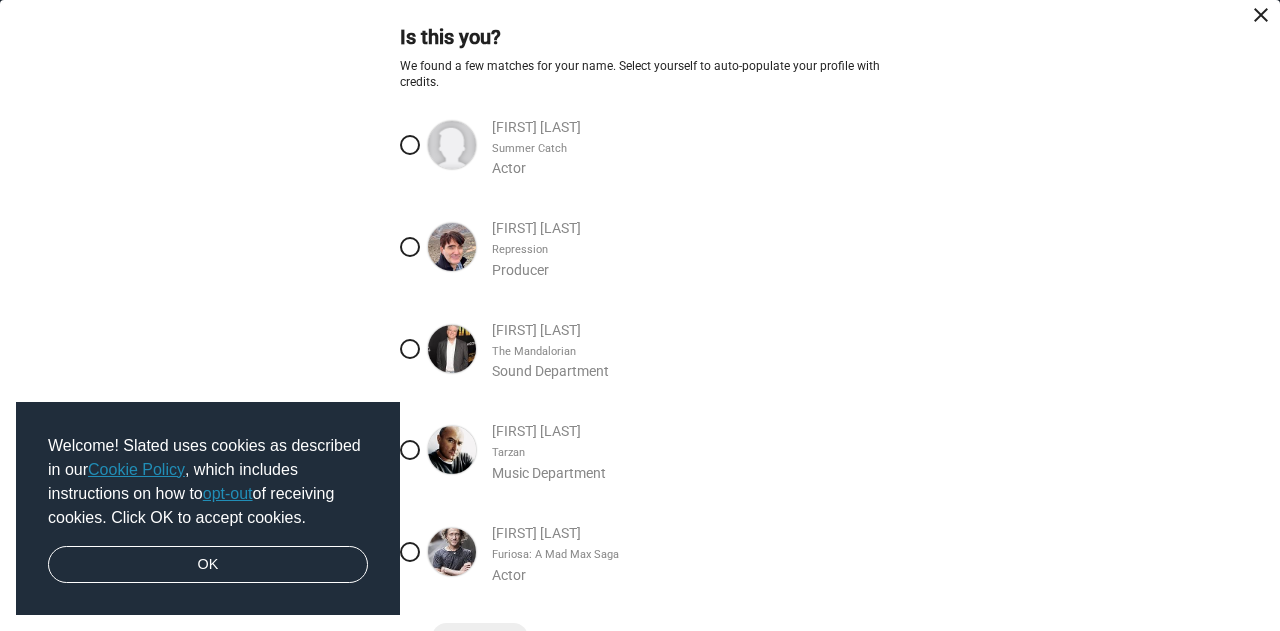 click at bounding box center [410, 247] 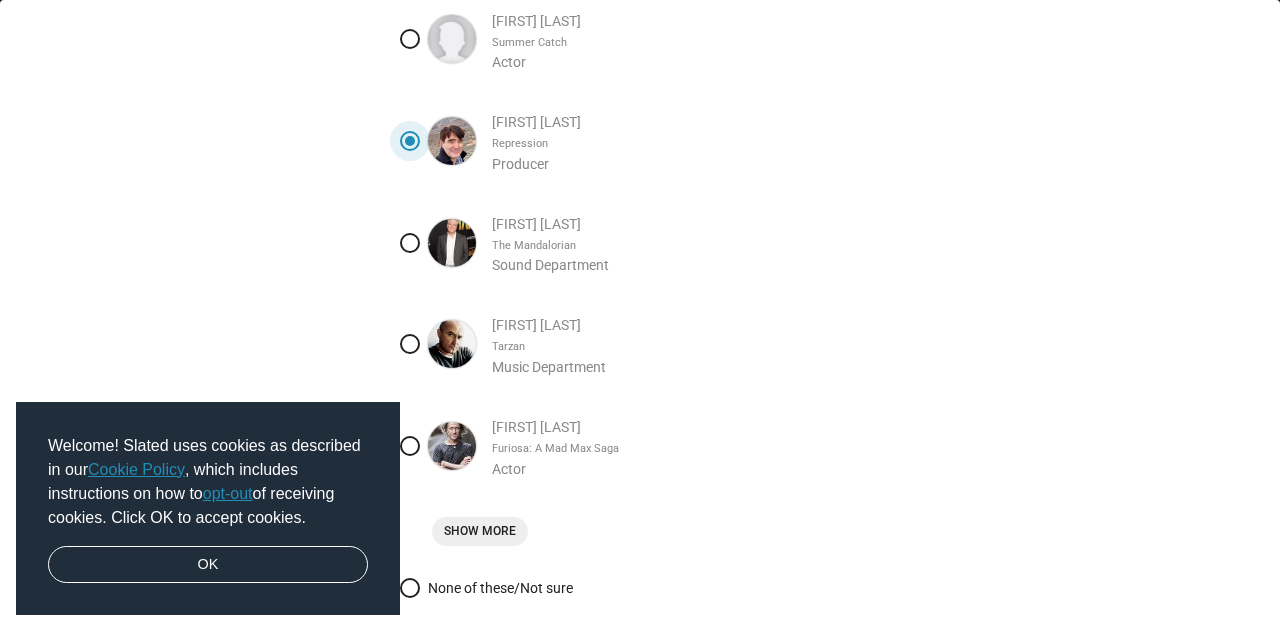 scroll, scrollTop: 217, scrollLeft: 0, axis: vertical 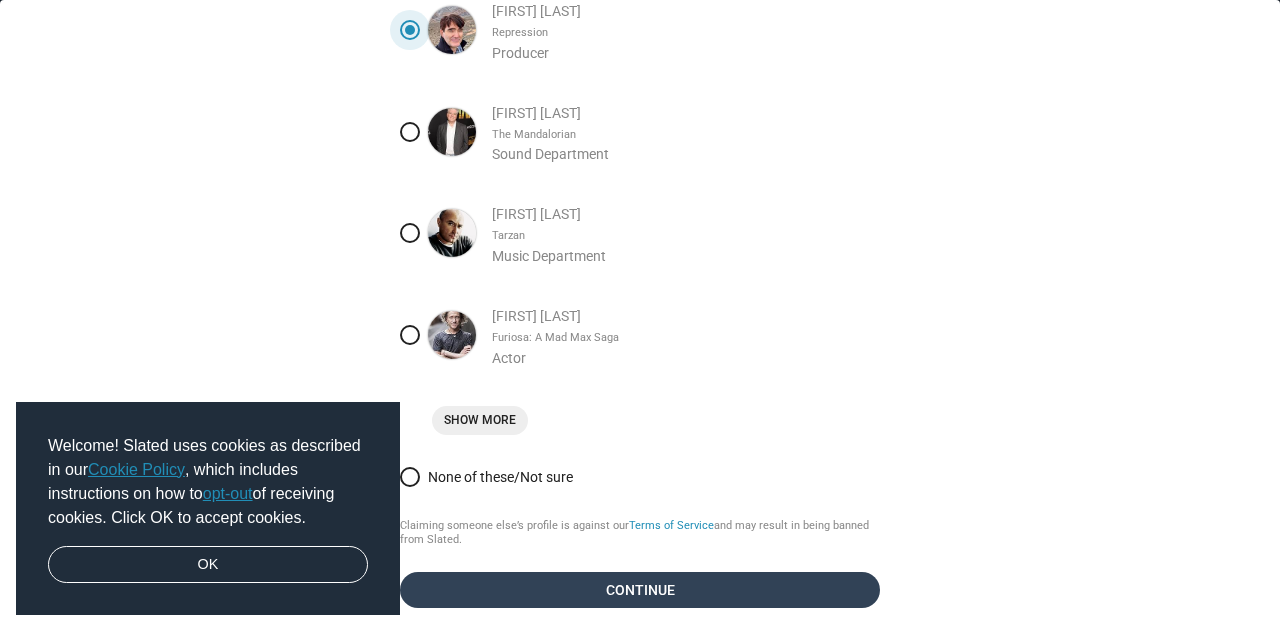click on "Continue" 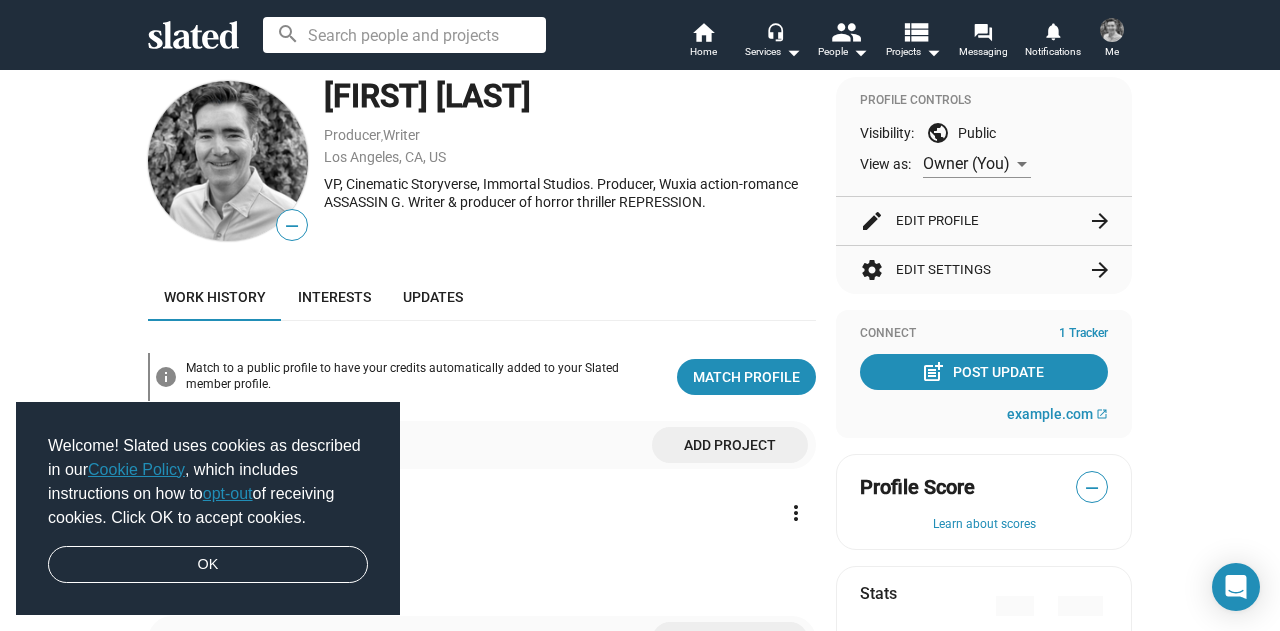 scroll, scrollTop: 0, scrollLeft: 0, axis: both 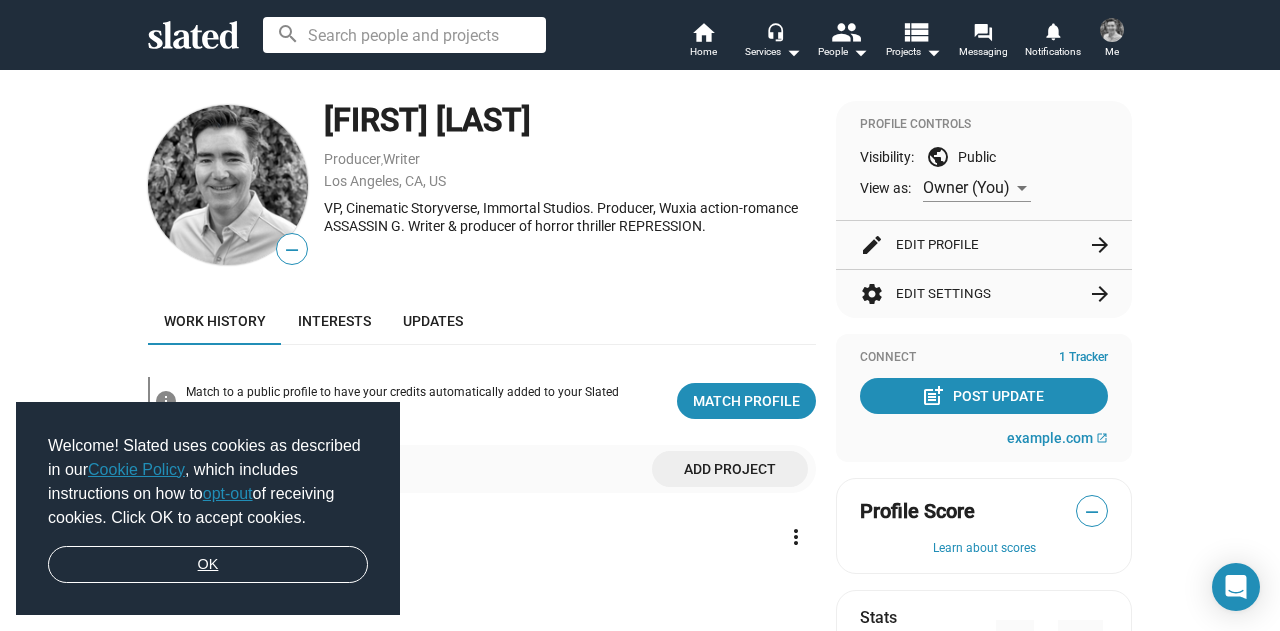 click on "OK" at bounding box center [208, 565] 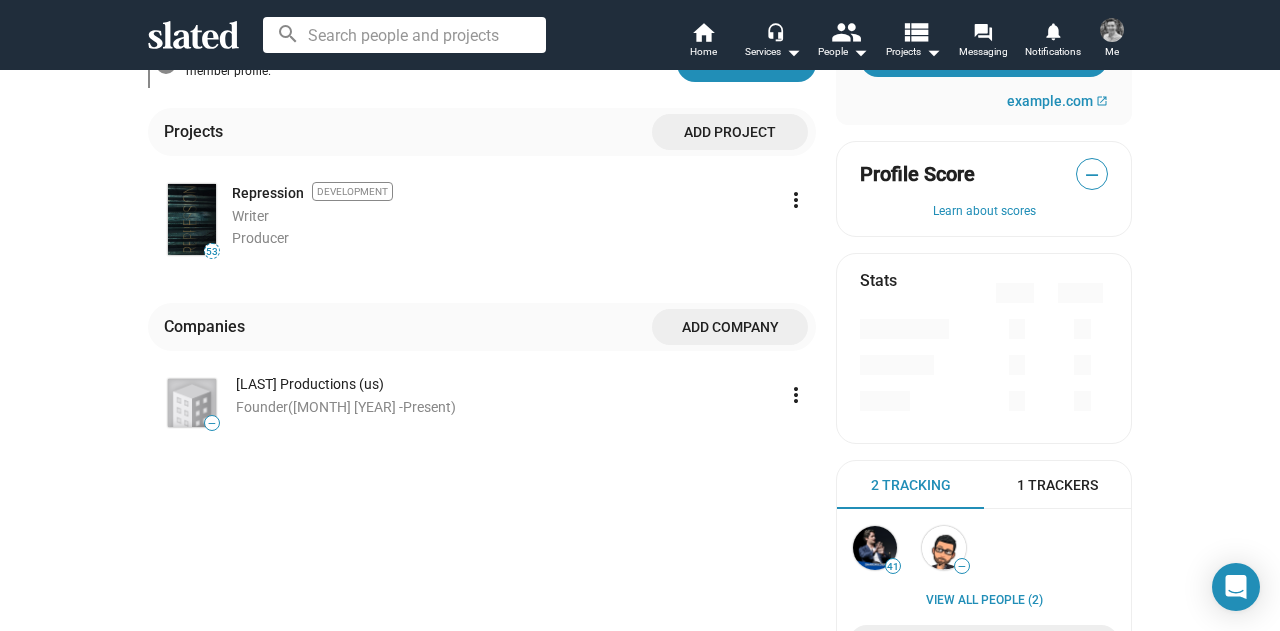 scroll, scrollTop: 0, scrollLeft: 0, axis: both 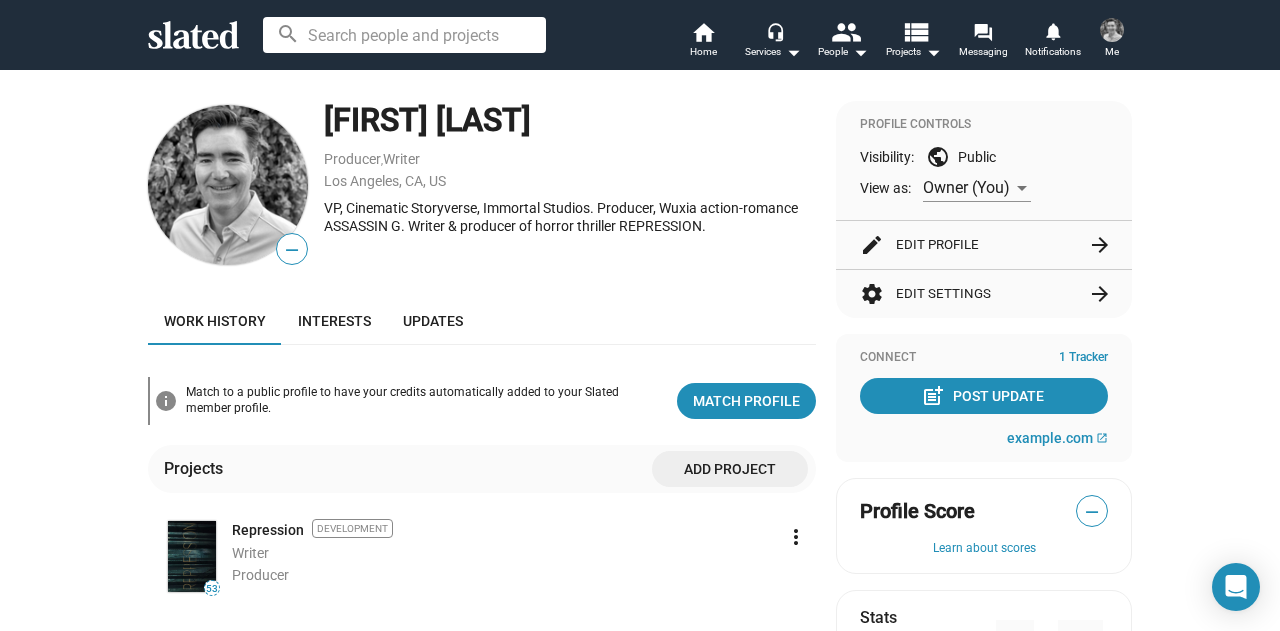 click on "arrow_forward" 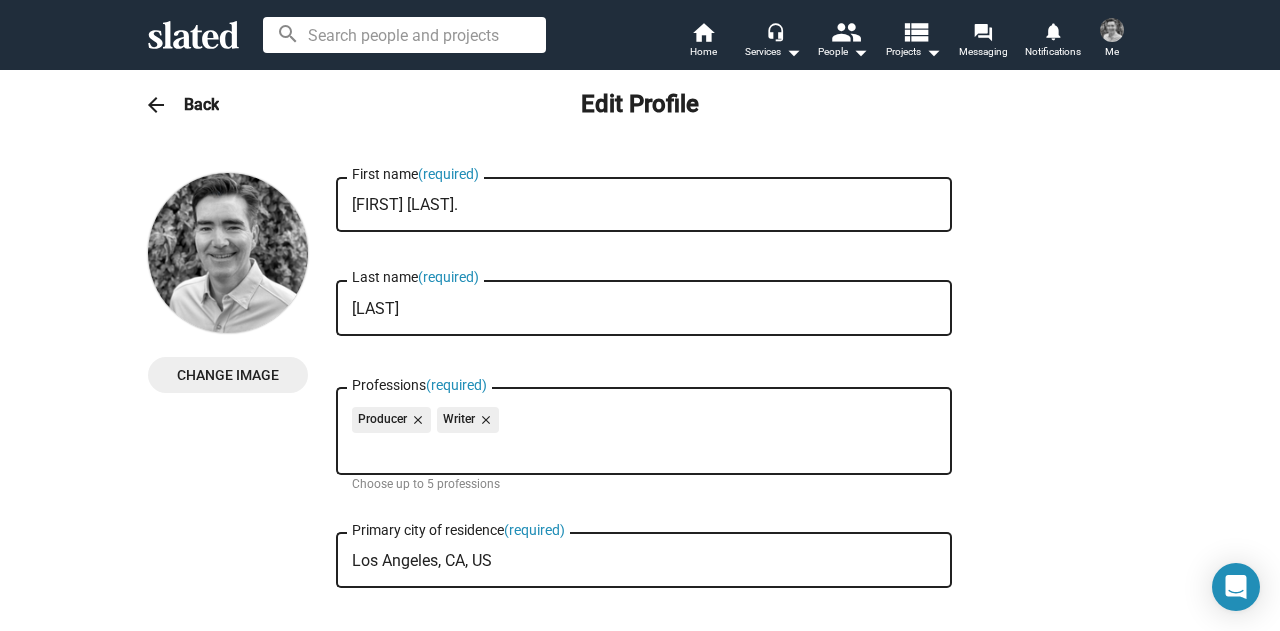 click on "Change Image" at bounding box center (228, 375) 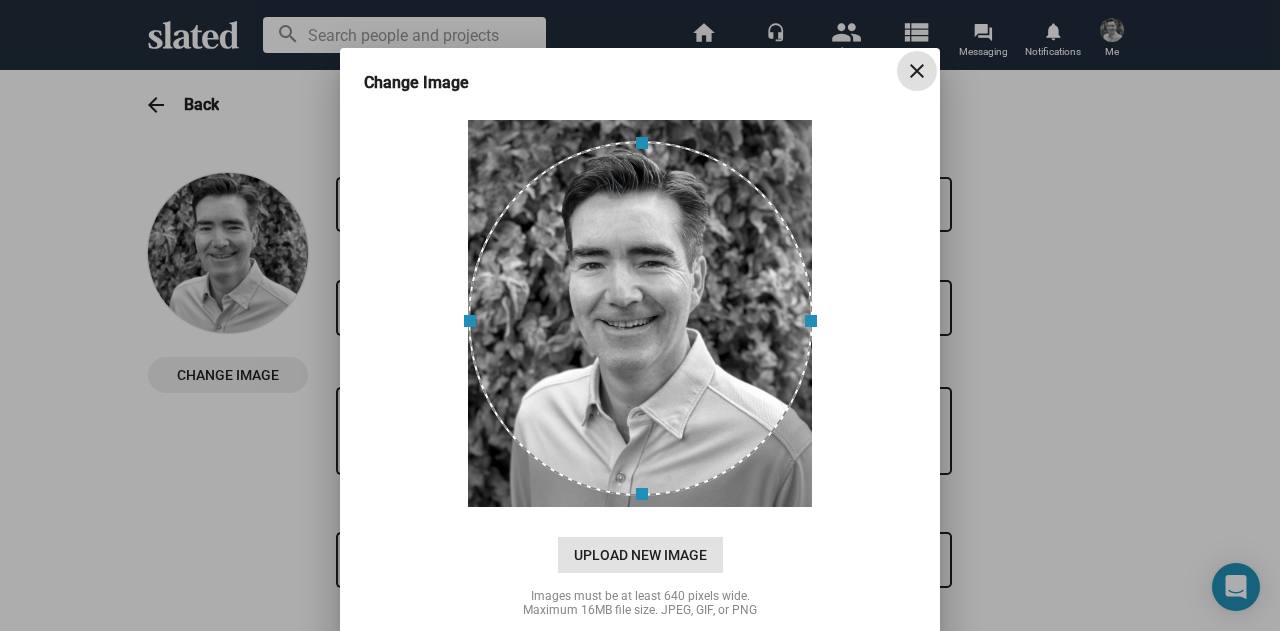 click on "Upload New Image" 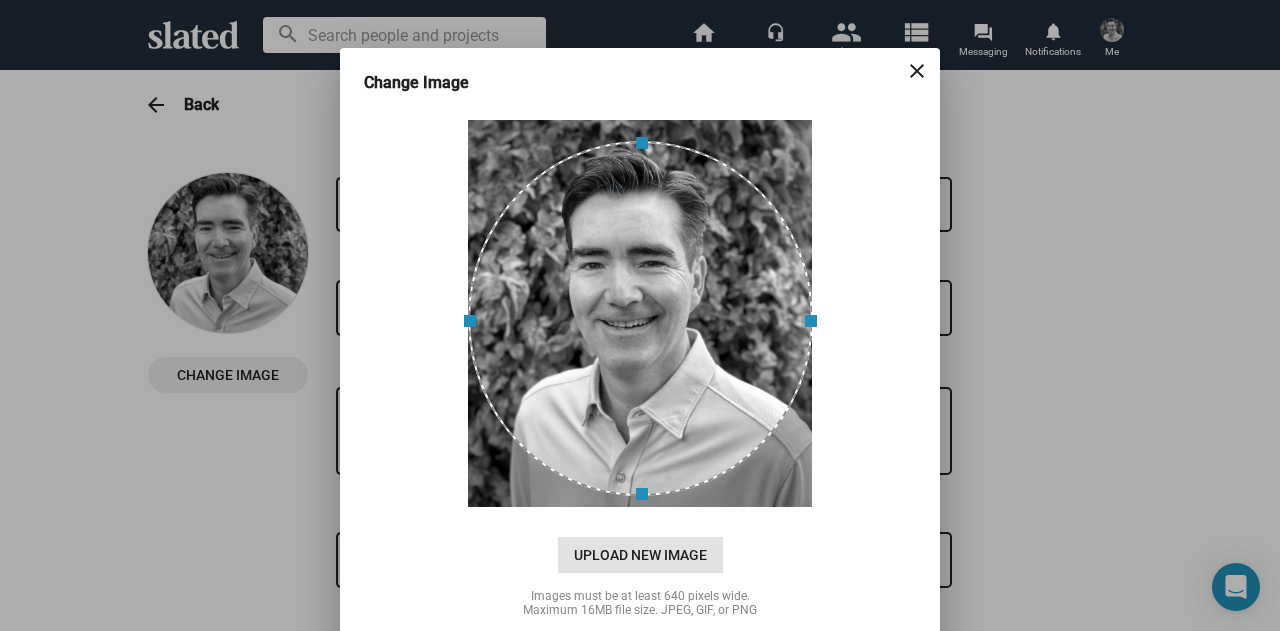 type on "C:\fakepath\dc_headshot5.JPG" 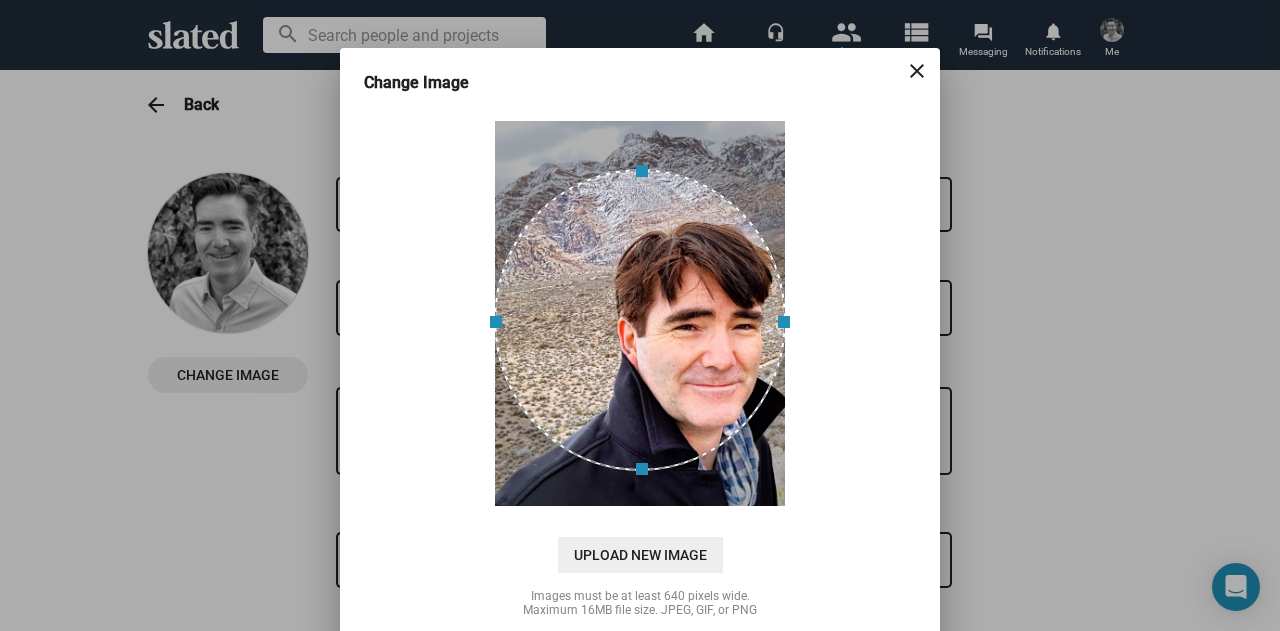 scroll, scrollTop: 0, scrollLeft: 0, axis: both 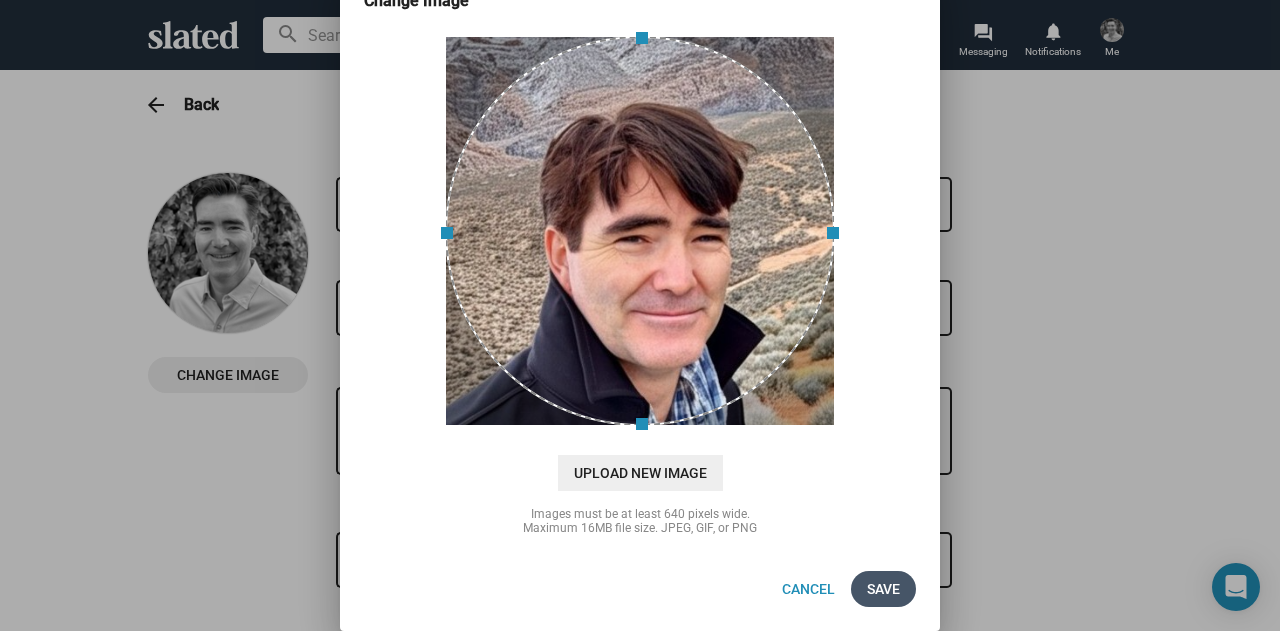 click on "Save" 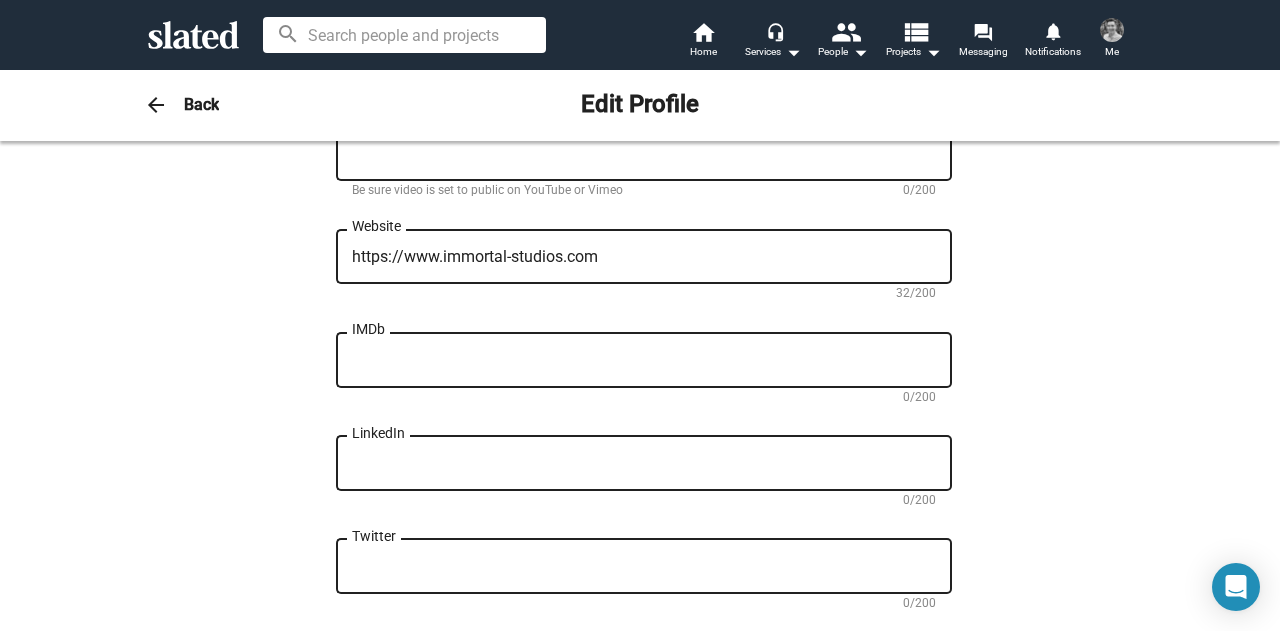 scroll, scrollTop: 780, scrollLeft: 0, axis: vertical 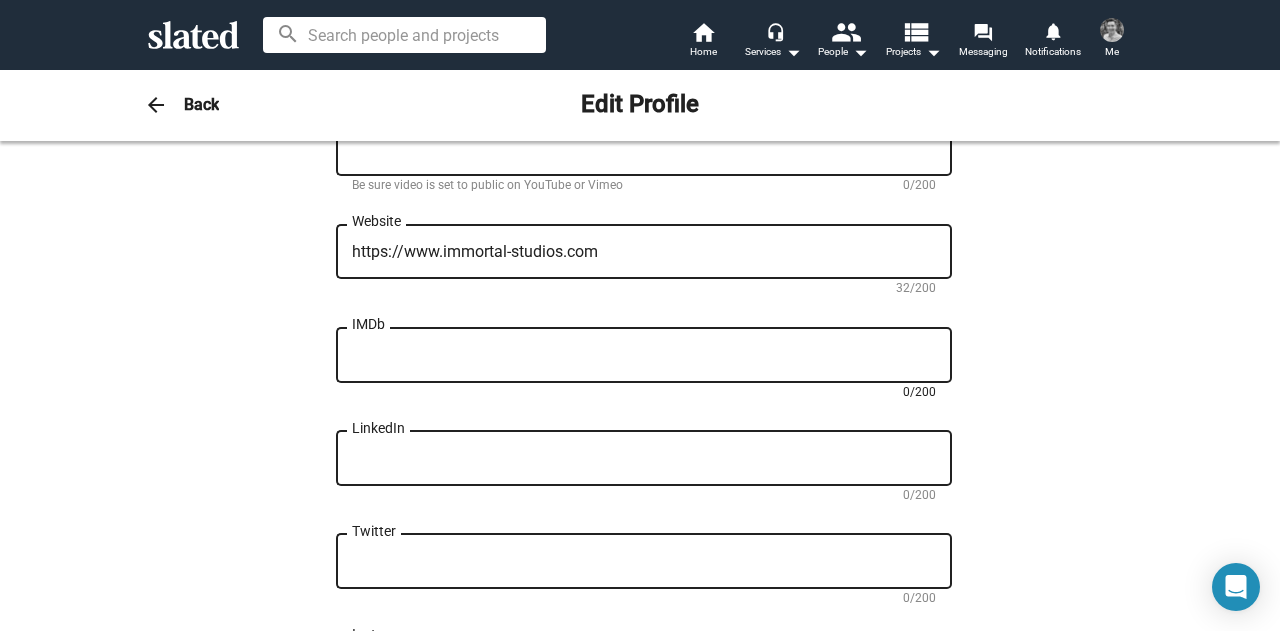 click on "IMDb" at bounding box center (644, 356) 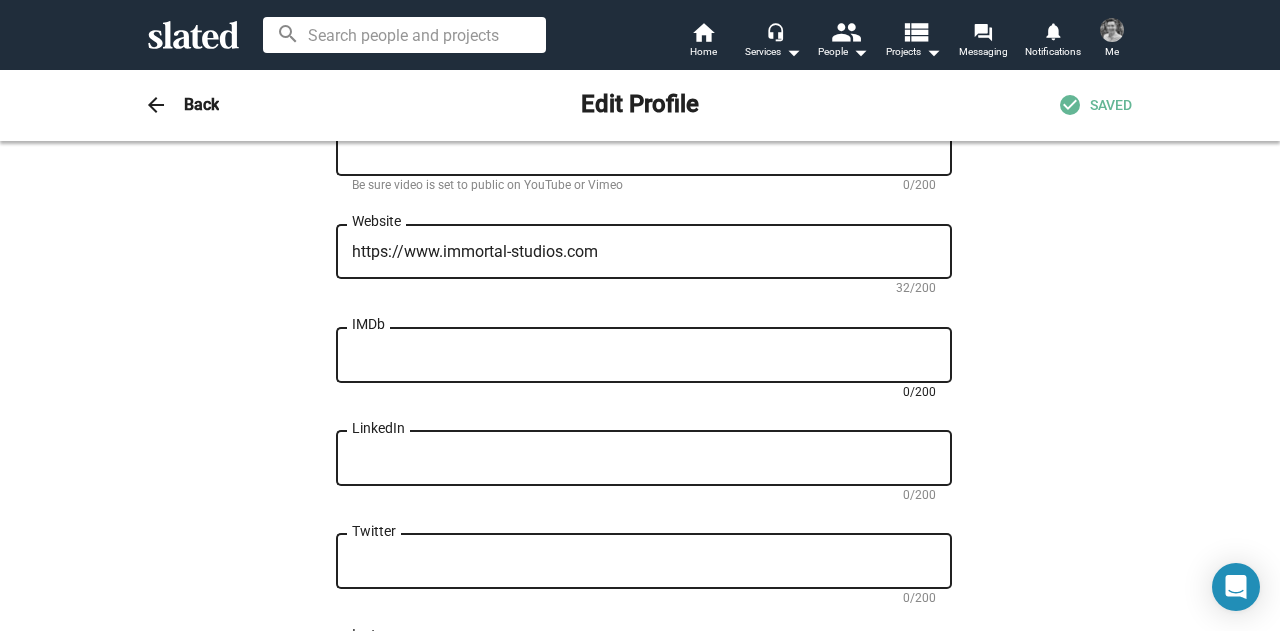 click on "IMDb" at bounding box center (644, 356) 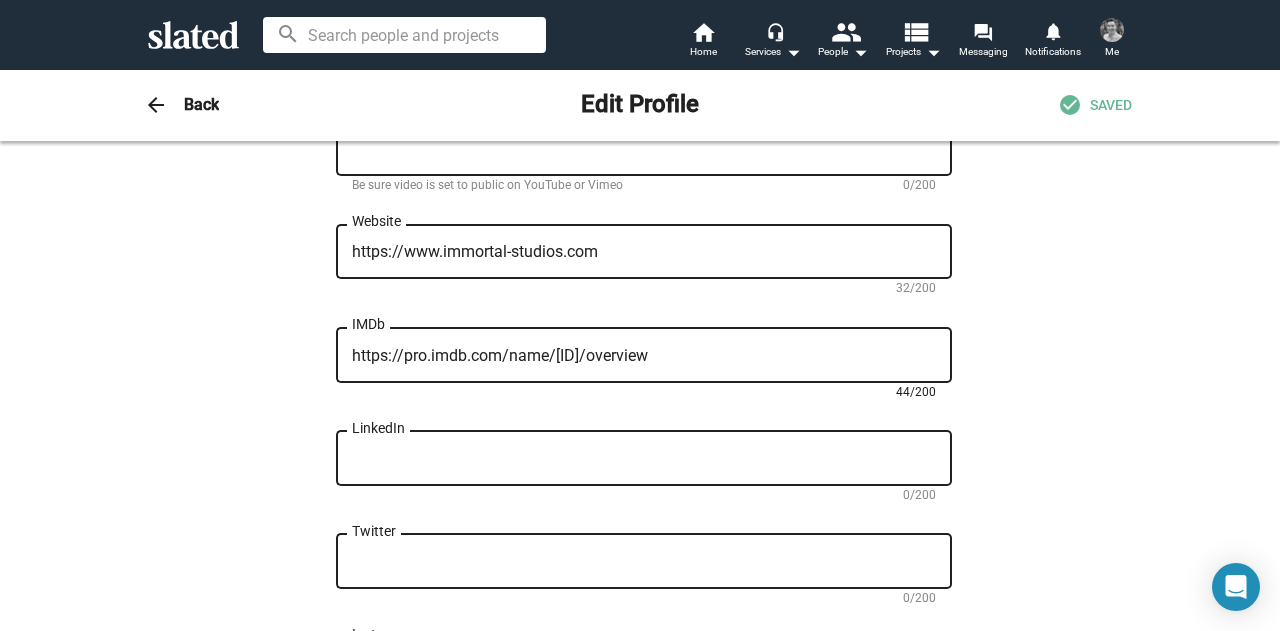 type on "https://pro.imdb.com/name/[ID]/overview" 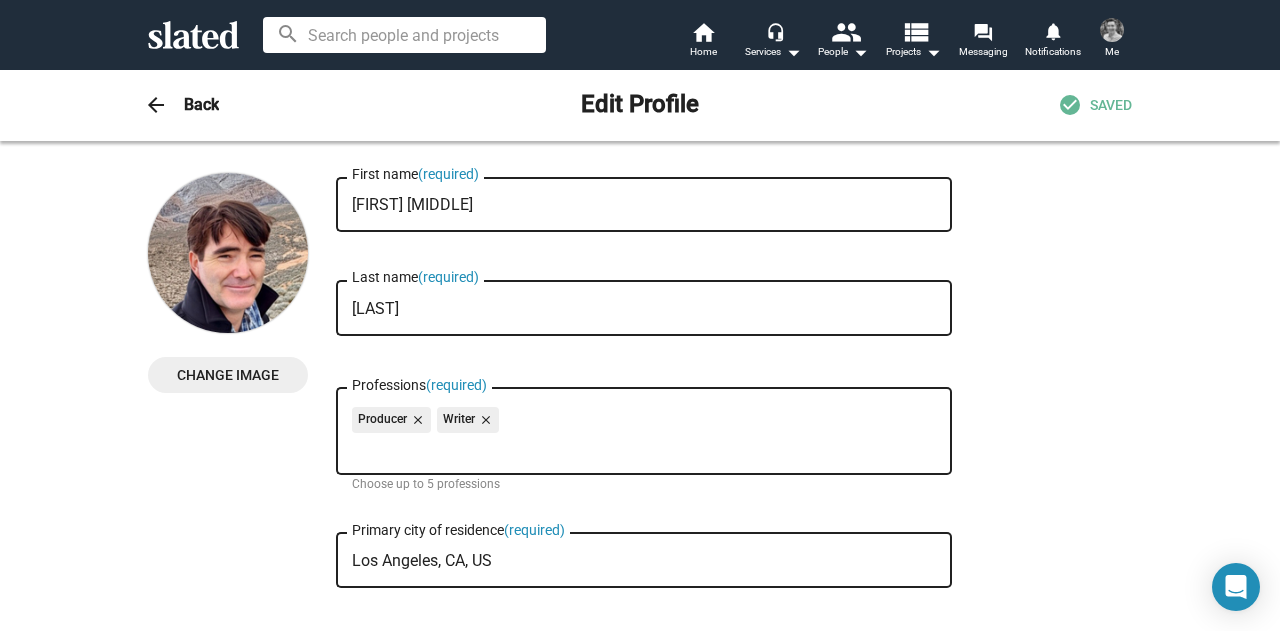 scroll, scrollTop: 0, scrollLeft: 0, axis: both 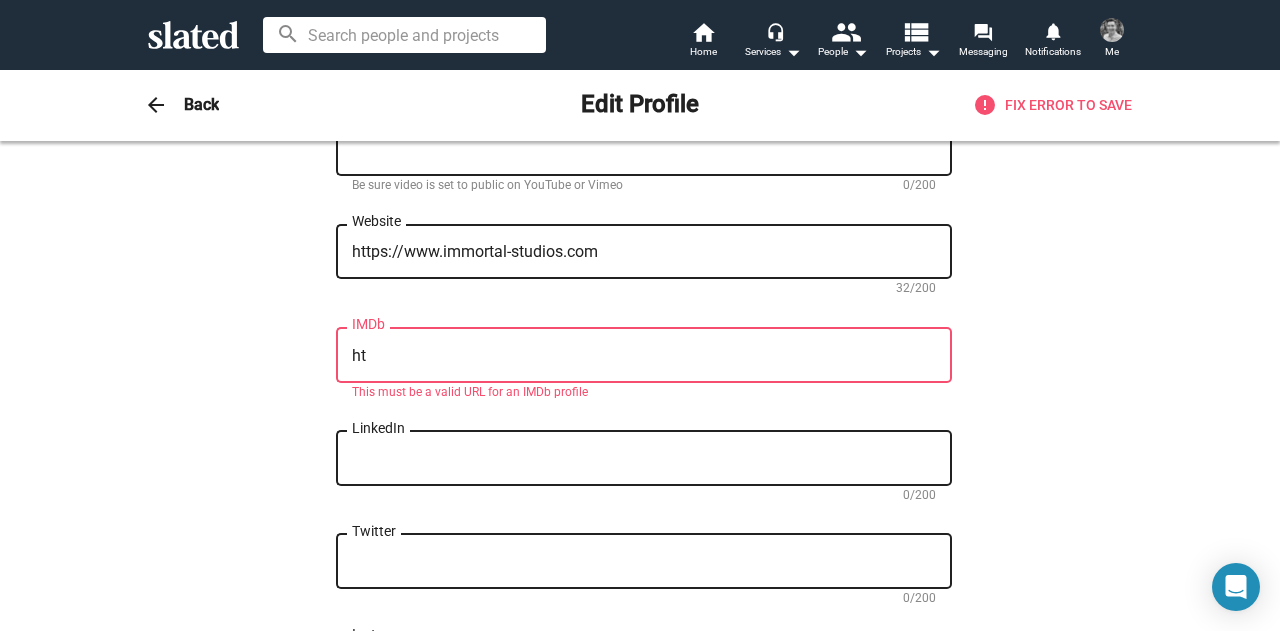 type on "h" 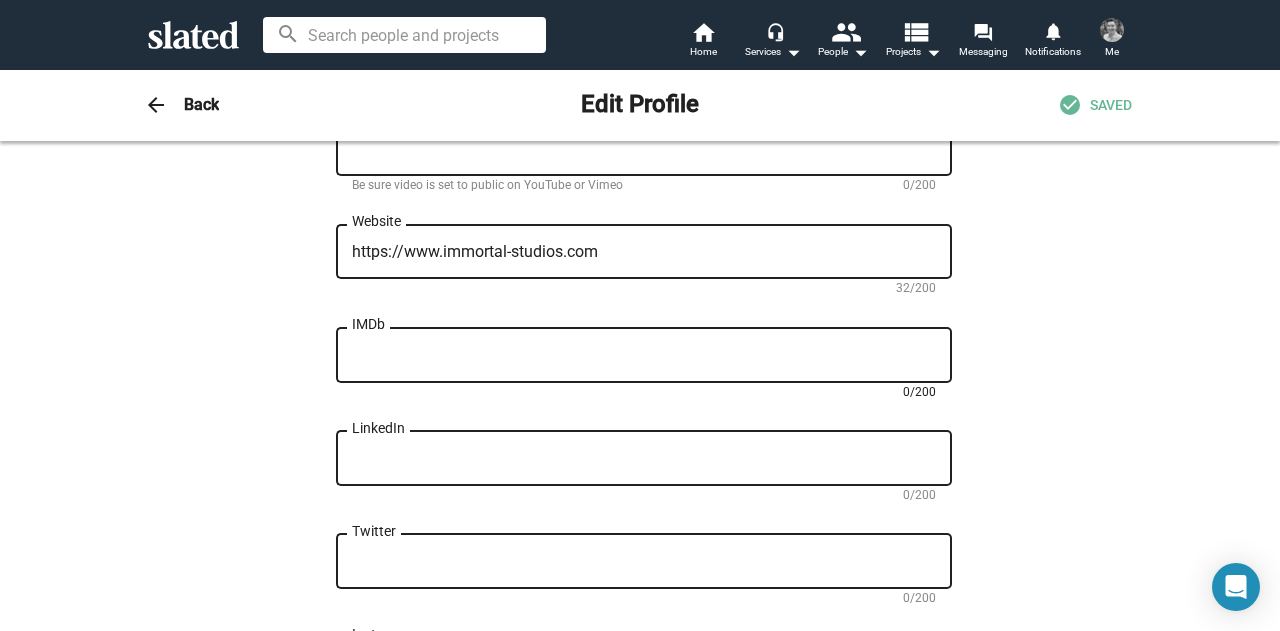 paste on "https://www.imdb.com/name/nm3389547/" 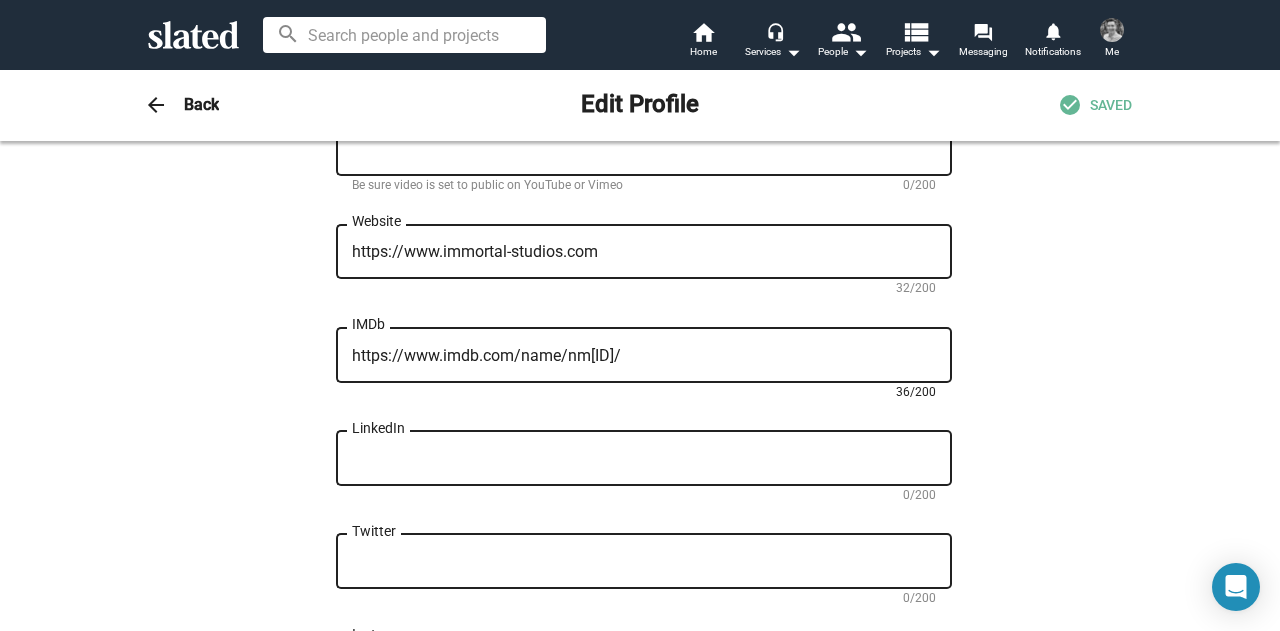 type on "https://www.imdb.com/name/nm3389547/" 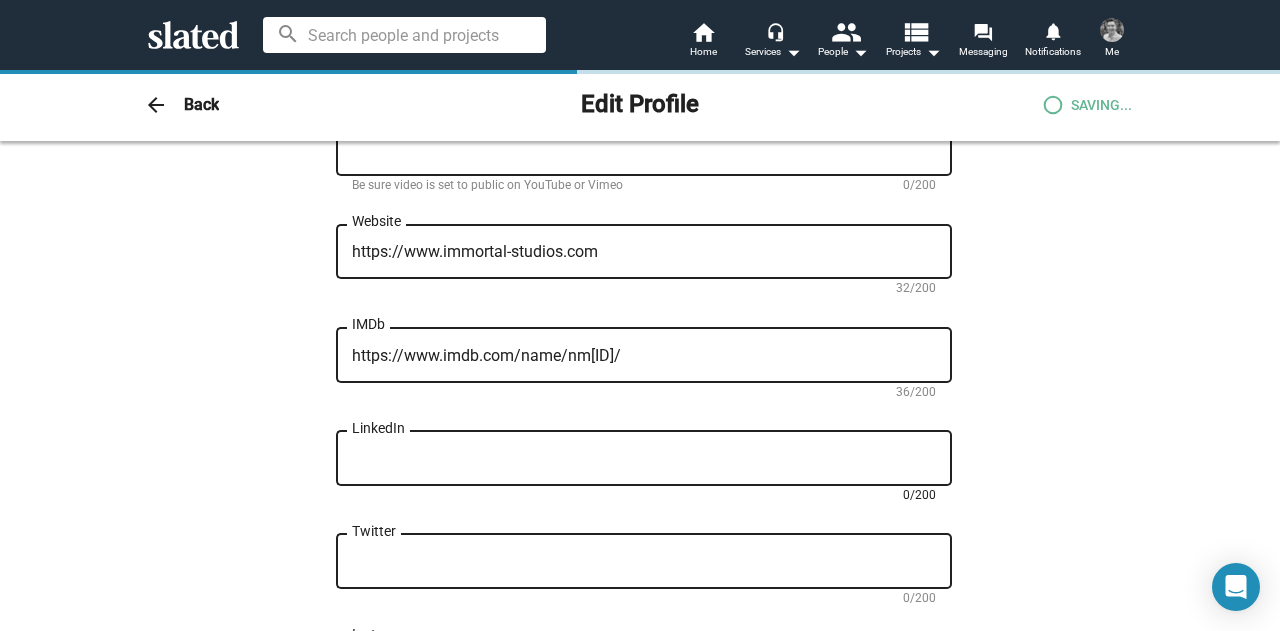 click on "LinkedIn" at bounding box center [644, 459] 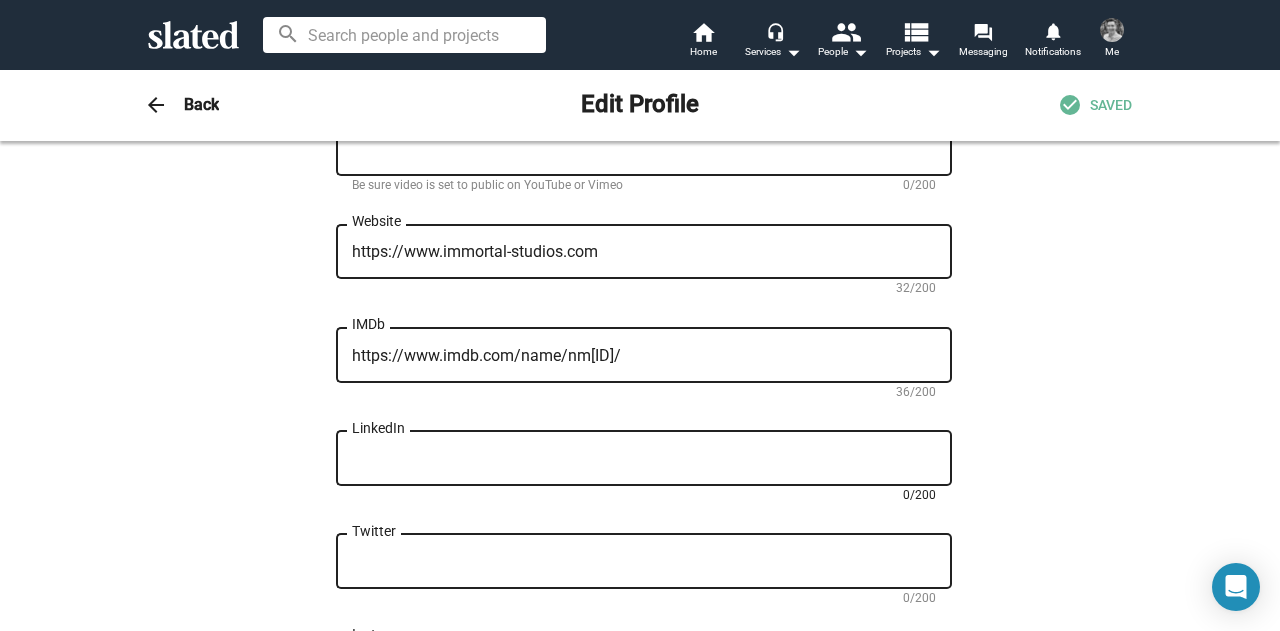paste on "https://www.linkedin.com/in/david-s-collins-7687763/" 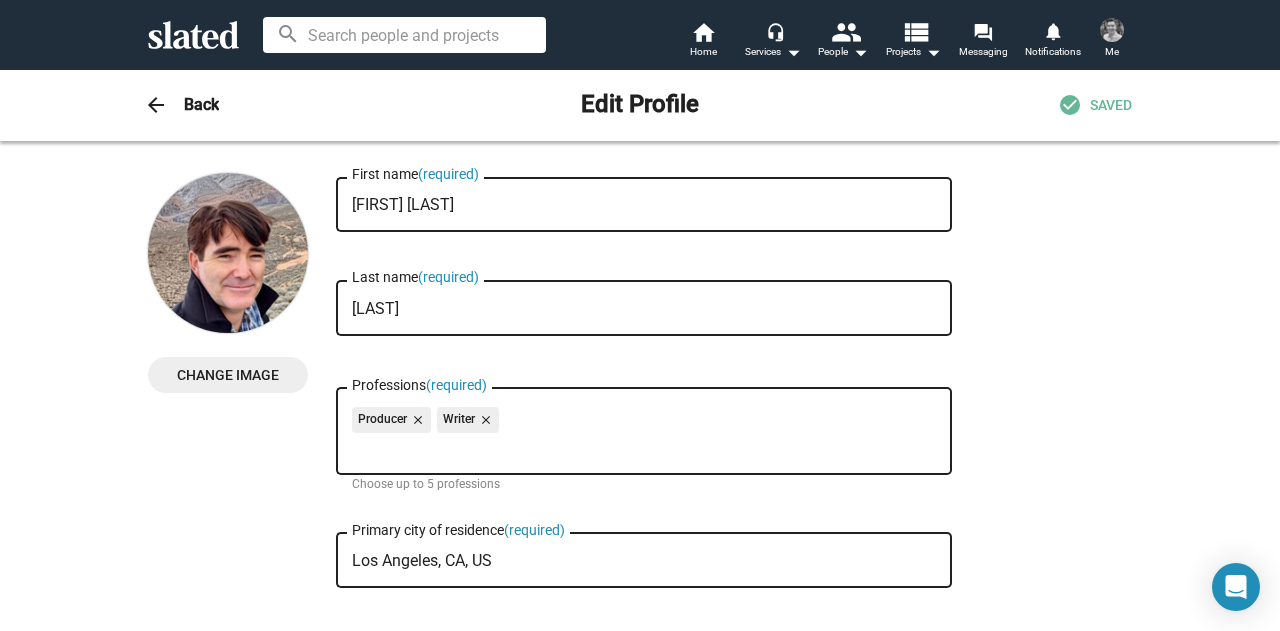 scroll, scrollTop: 0, scrollLeft: 0, axis: both 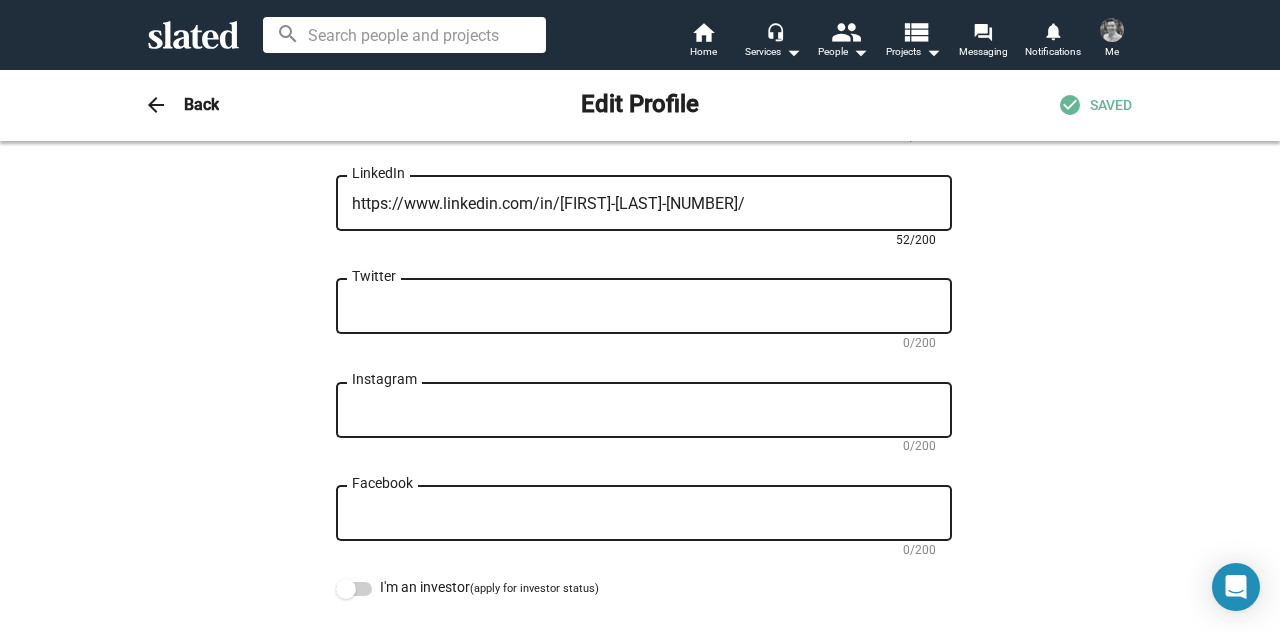 type on "https://www.linkedin.com/in/[FIRST]-[MIDDLE]-[LAST]/[ID]/" 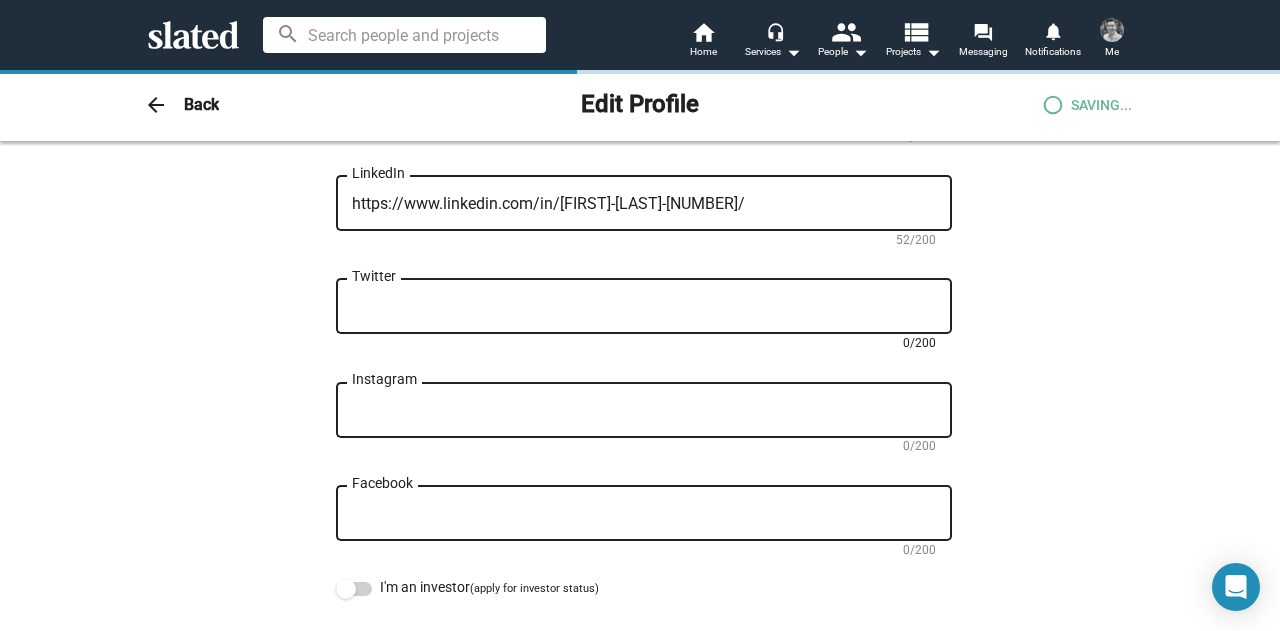 click on "Twitter" at bounding box center [644, 307] 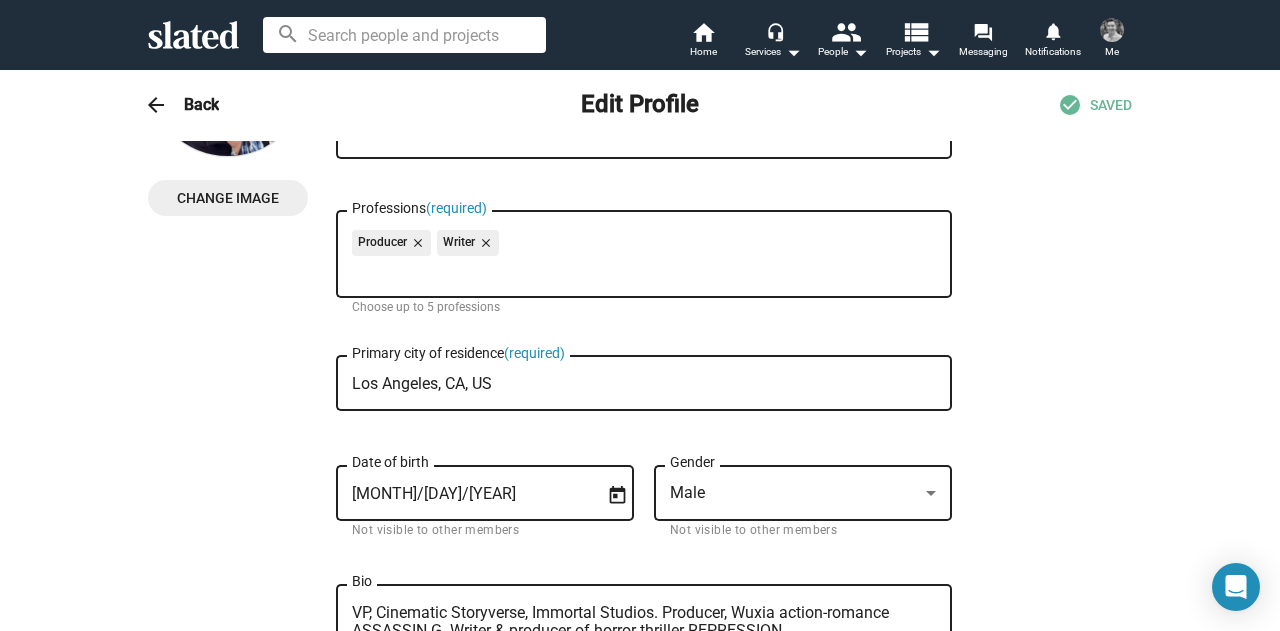 scroll, scrollTop: 0, scrollLeft: 0, axis: both 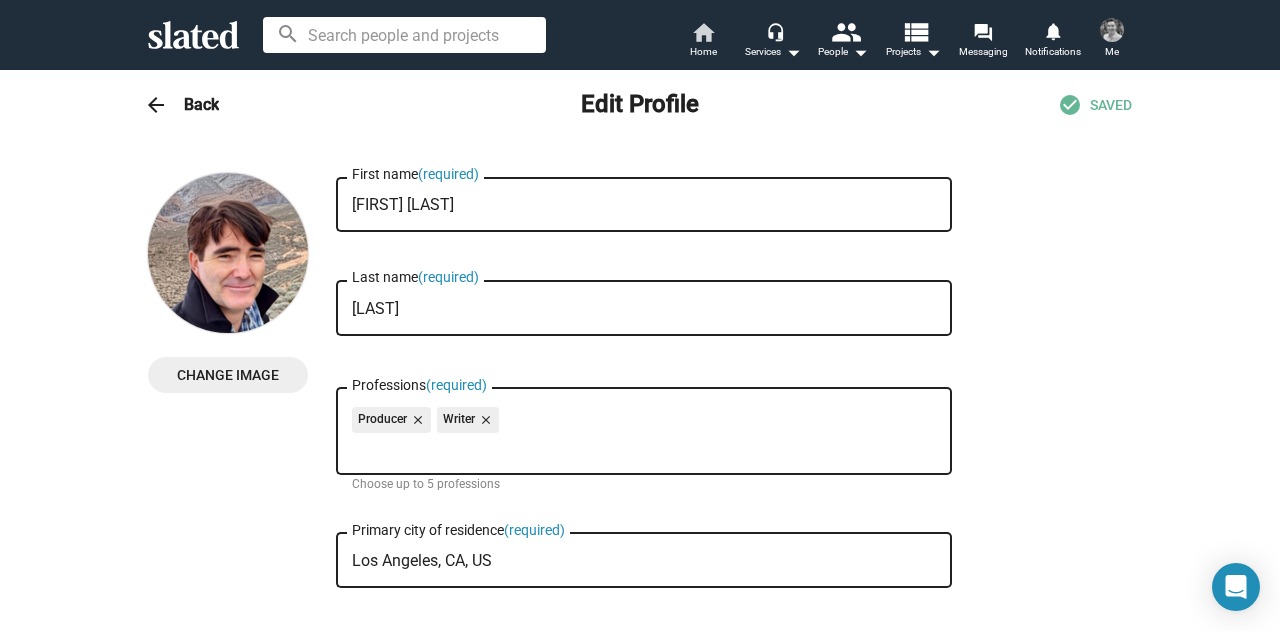 click on "Home" at bounding box center [703, 52] 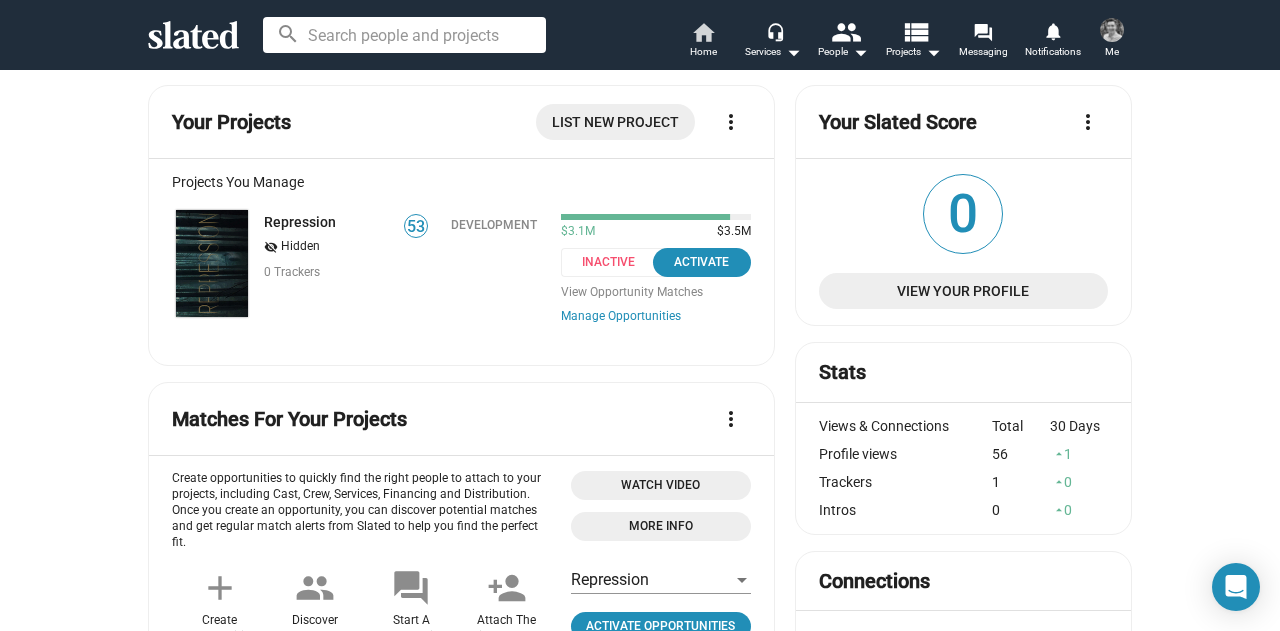 scroll, scrollTop: 0, scrollLeft: 0, axis: both 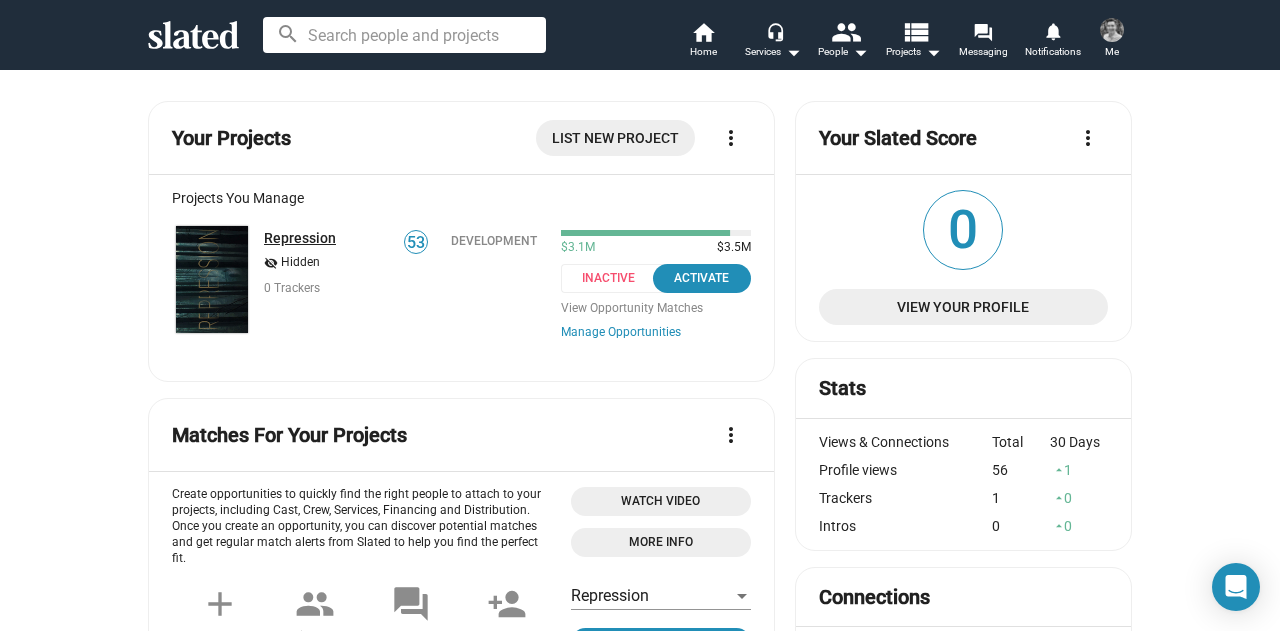 click on "Repression" 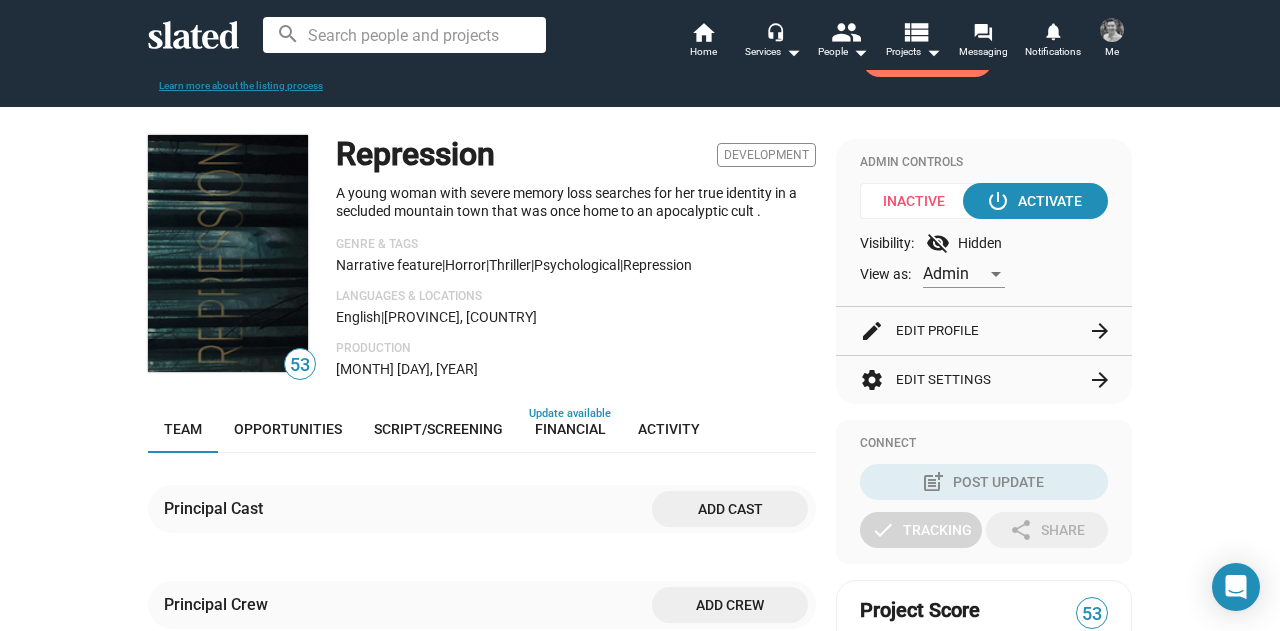scroll, scrollTop: 0, scrollLeft: 0, axis: both 